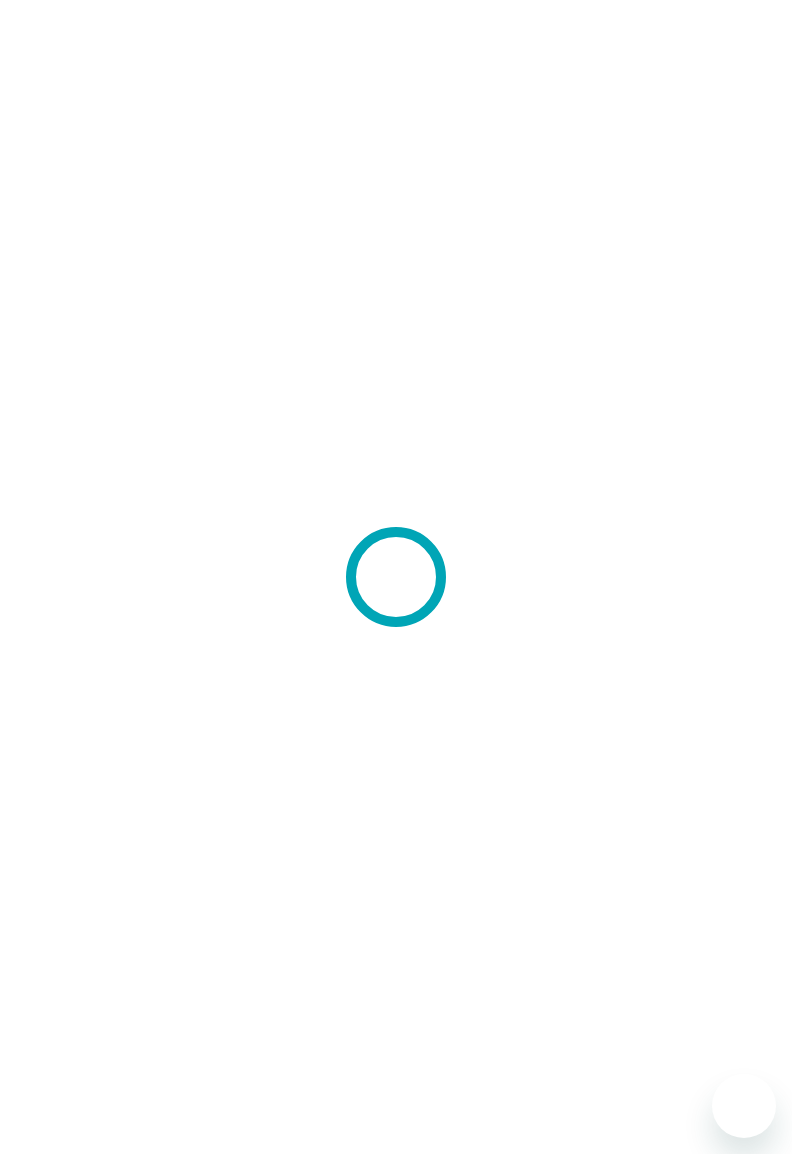 scroll, scrollTop: 0, scrollLeft: 0, axis: both 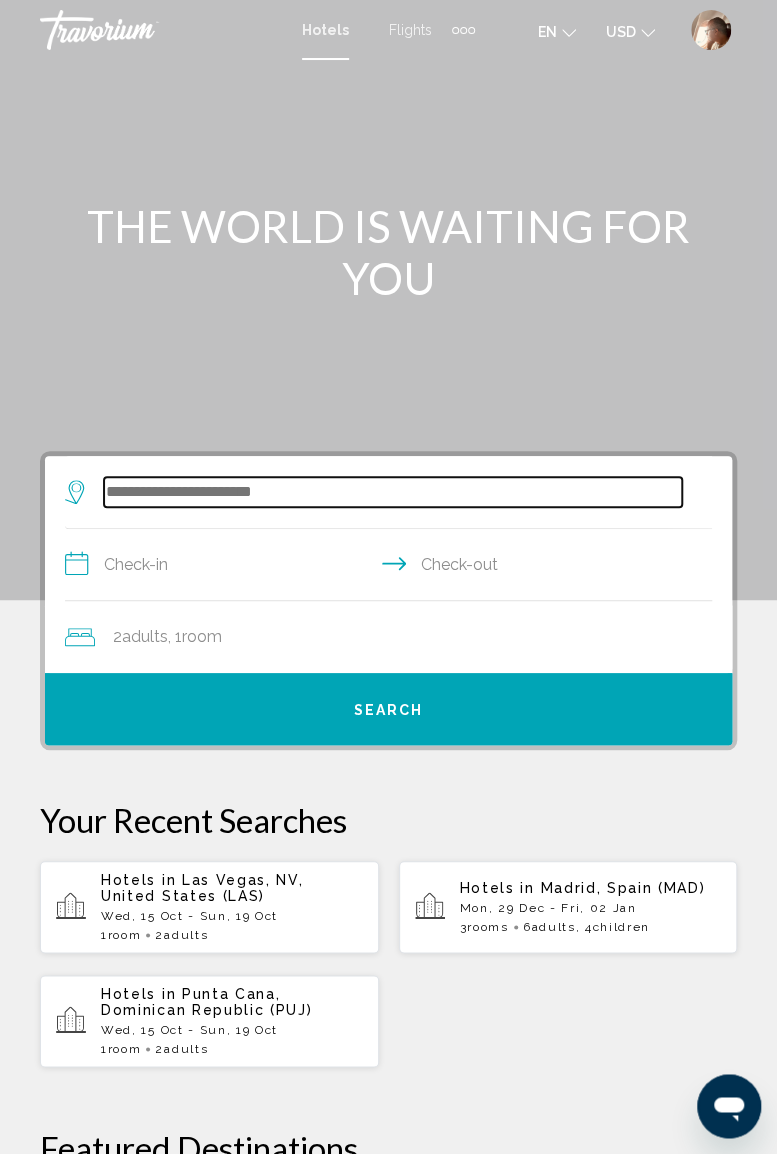 click at bounding box center (393, 492) 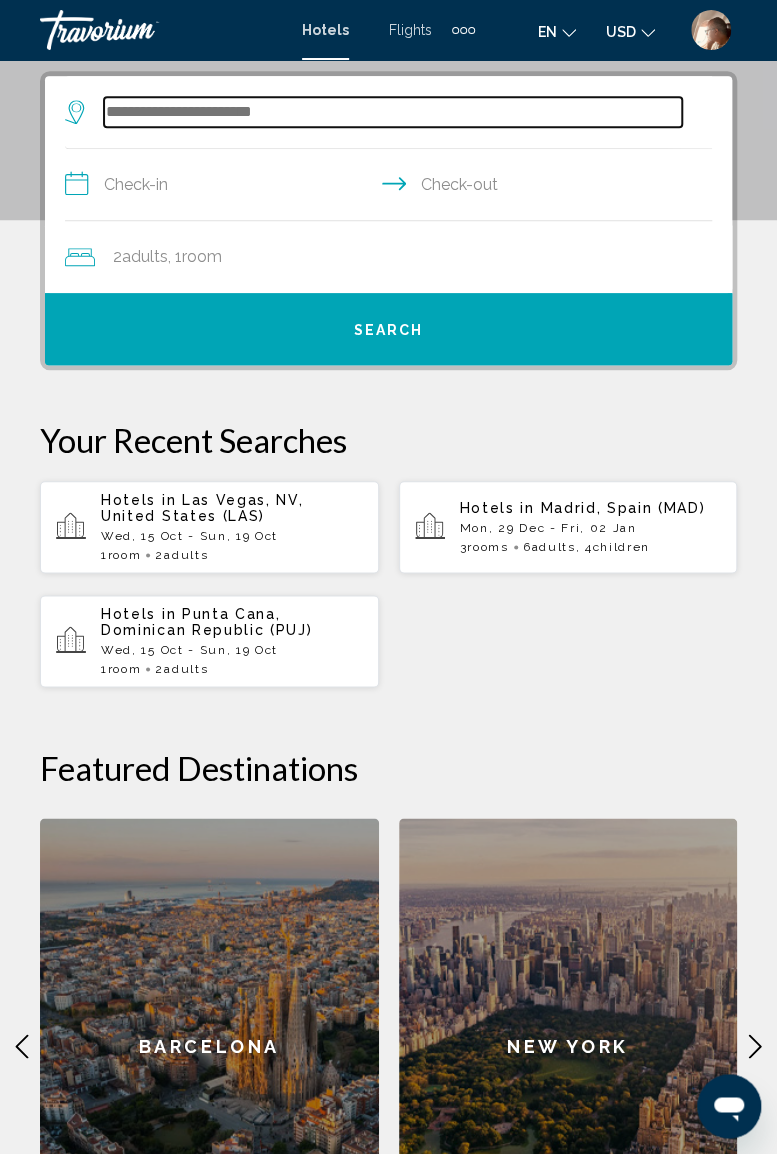 scroll, scrollTop: 386, scrollLeft: 0, axis: vertical 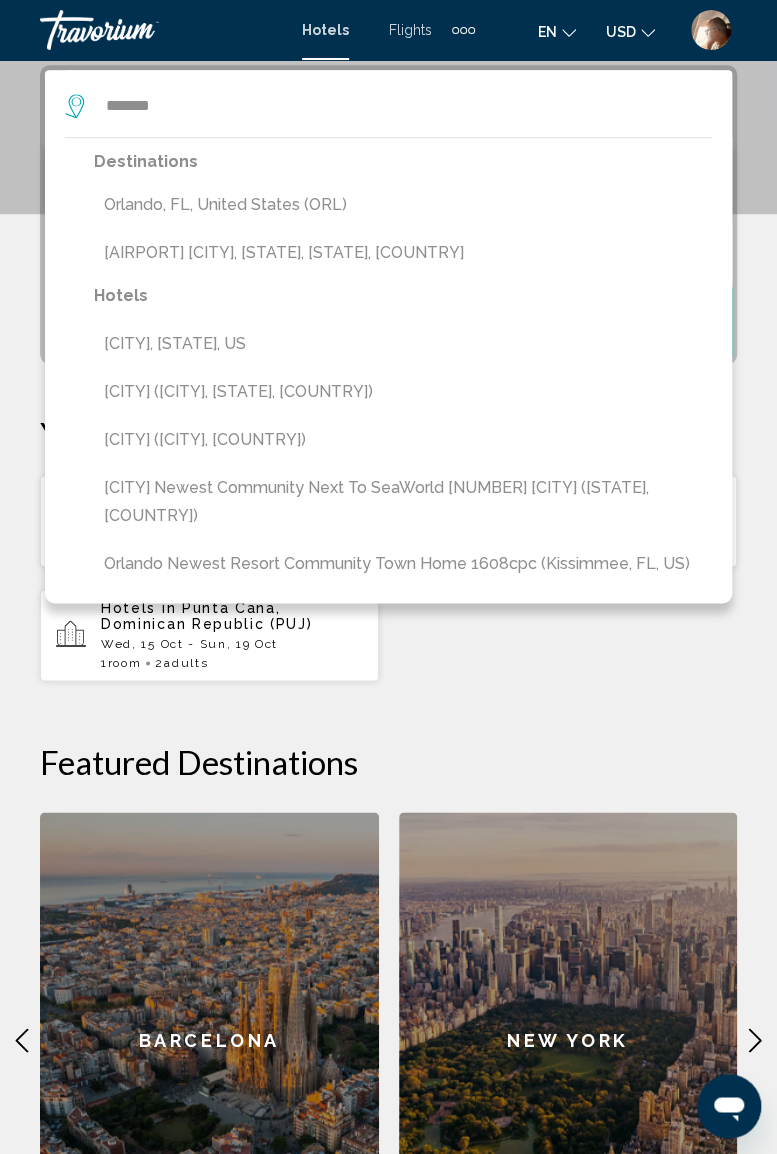 click on "Orlando, FL, United States (ORL)" at bounding box center (403, 205) 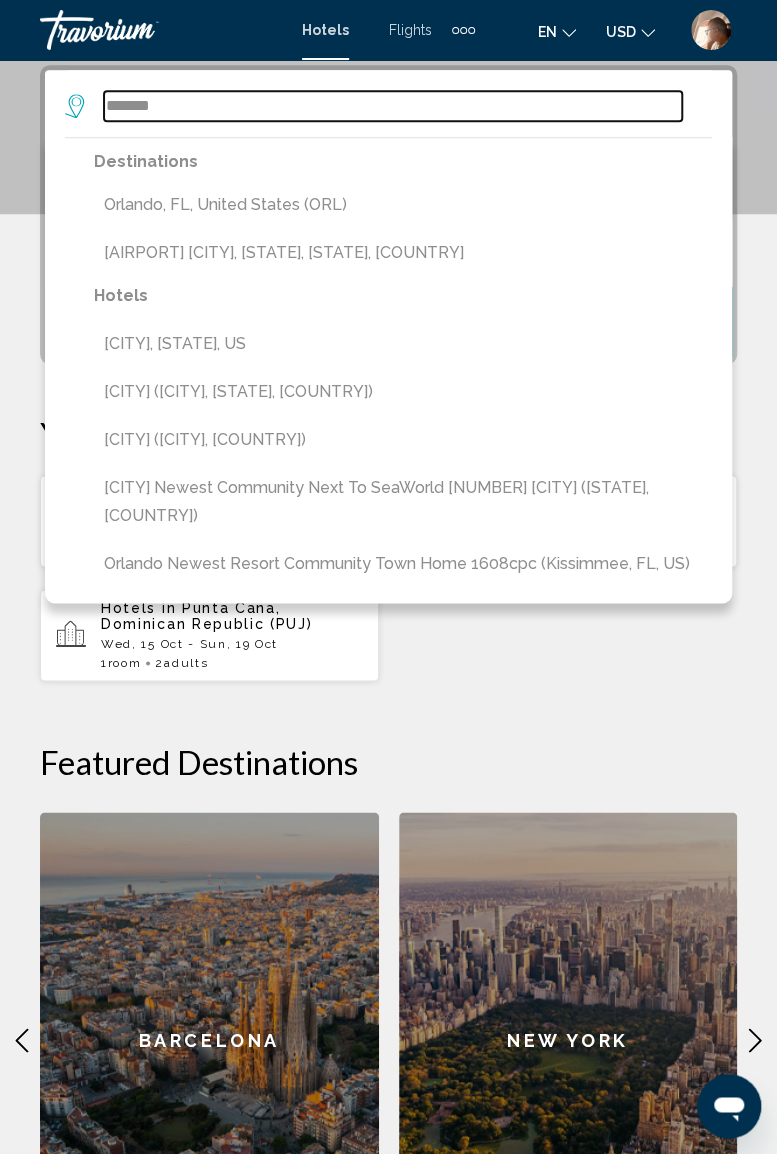 type on "**********" 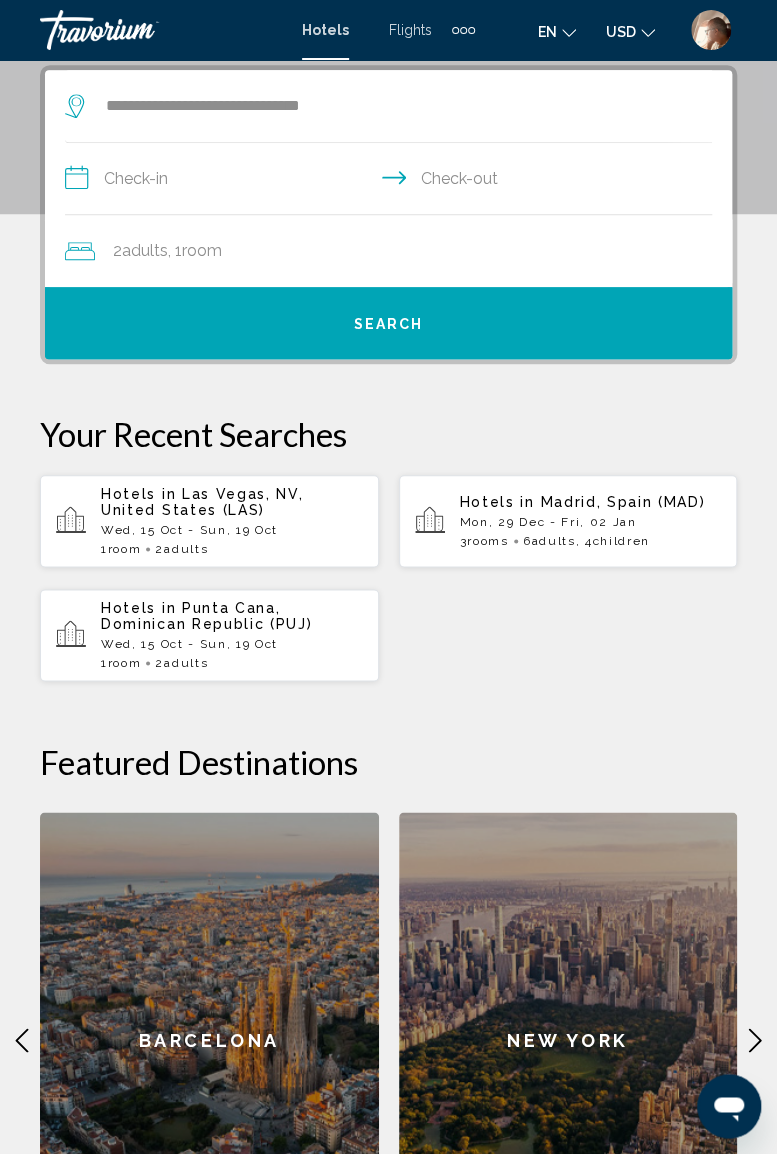 click on "**********" at bounding box center (392, 181) 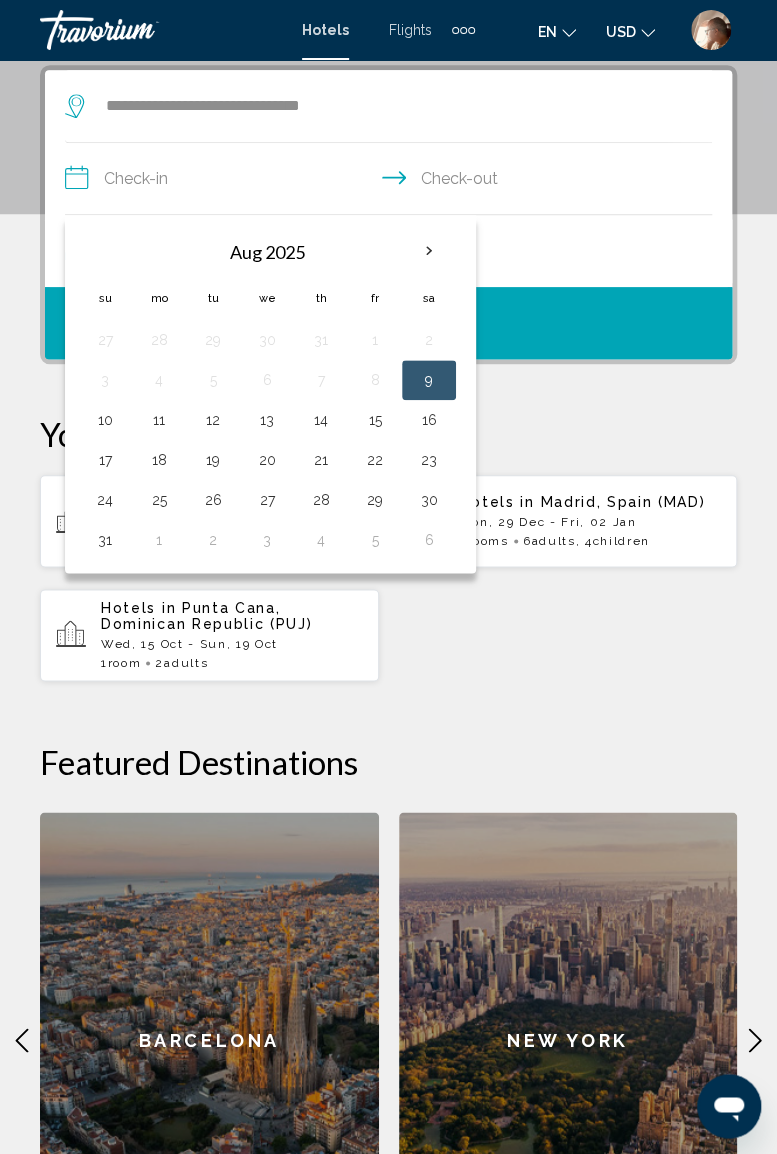 click on "29" at bounding box center [375, 500] 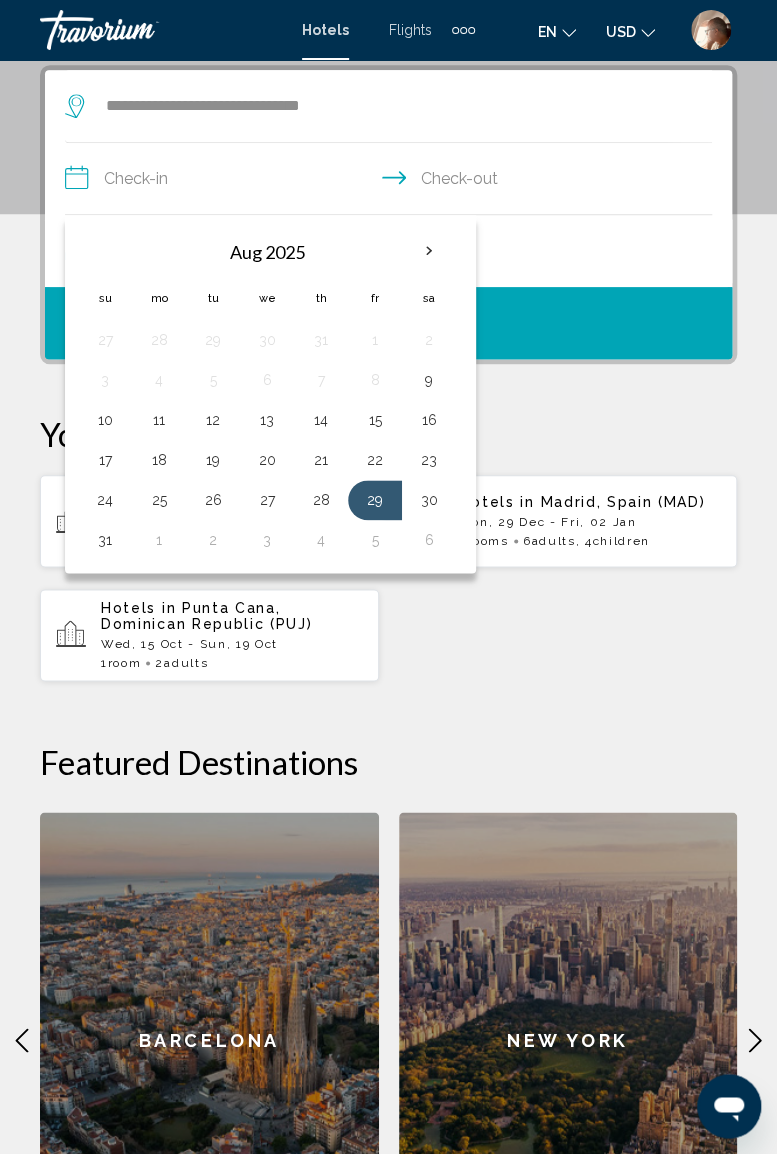 click on "1" at bounding box center [159, 540] 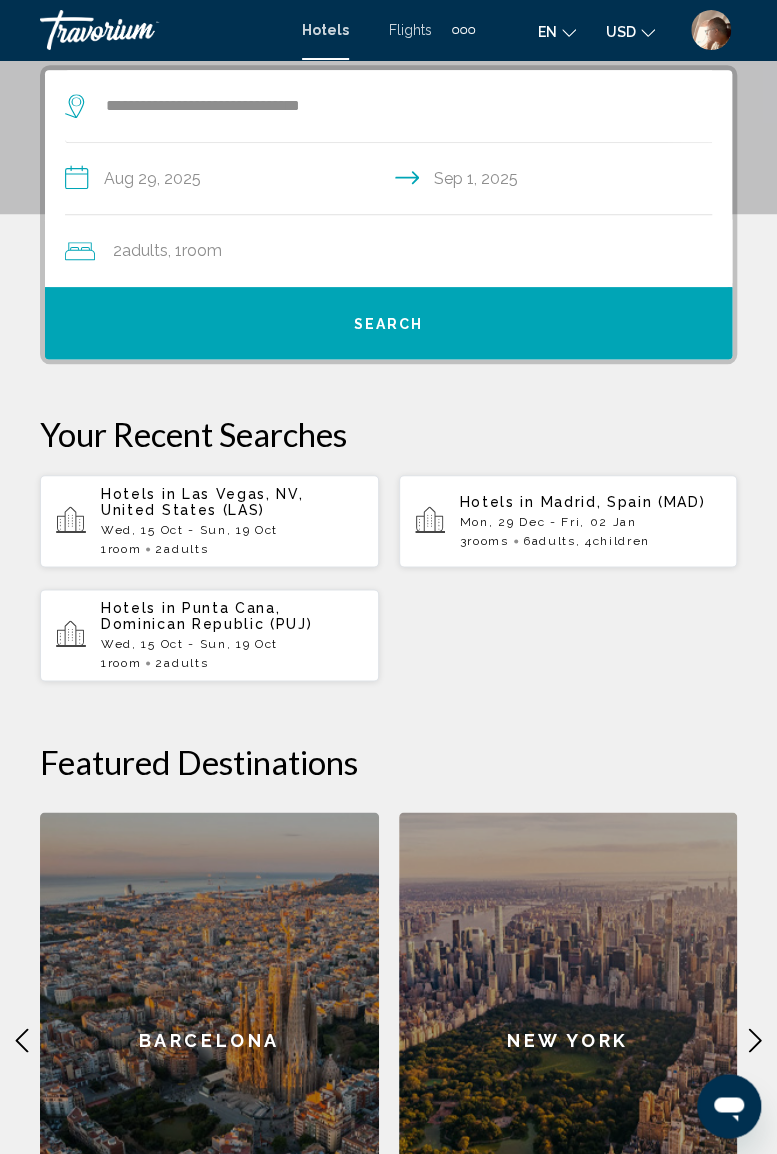 click on "2  Adult Adults , 1  Room rooms" 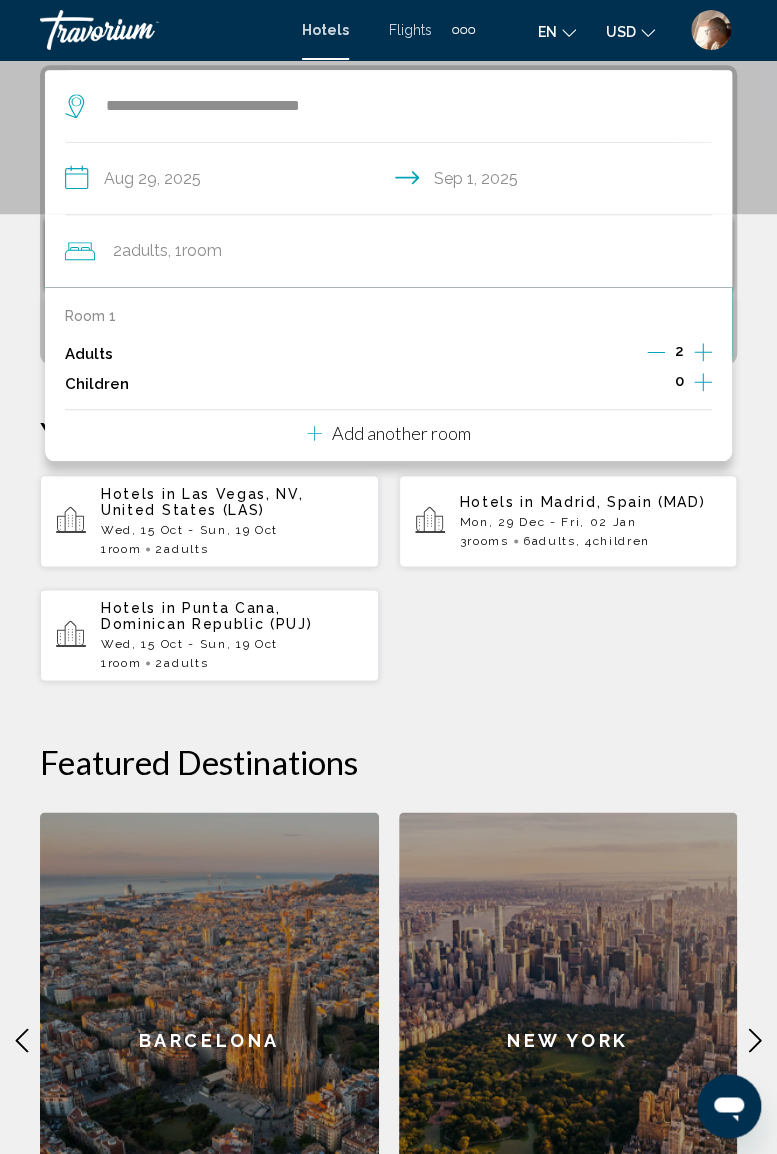 click 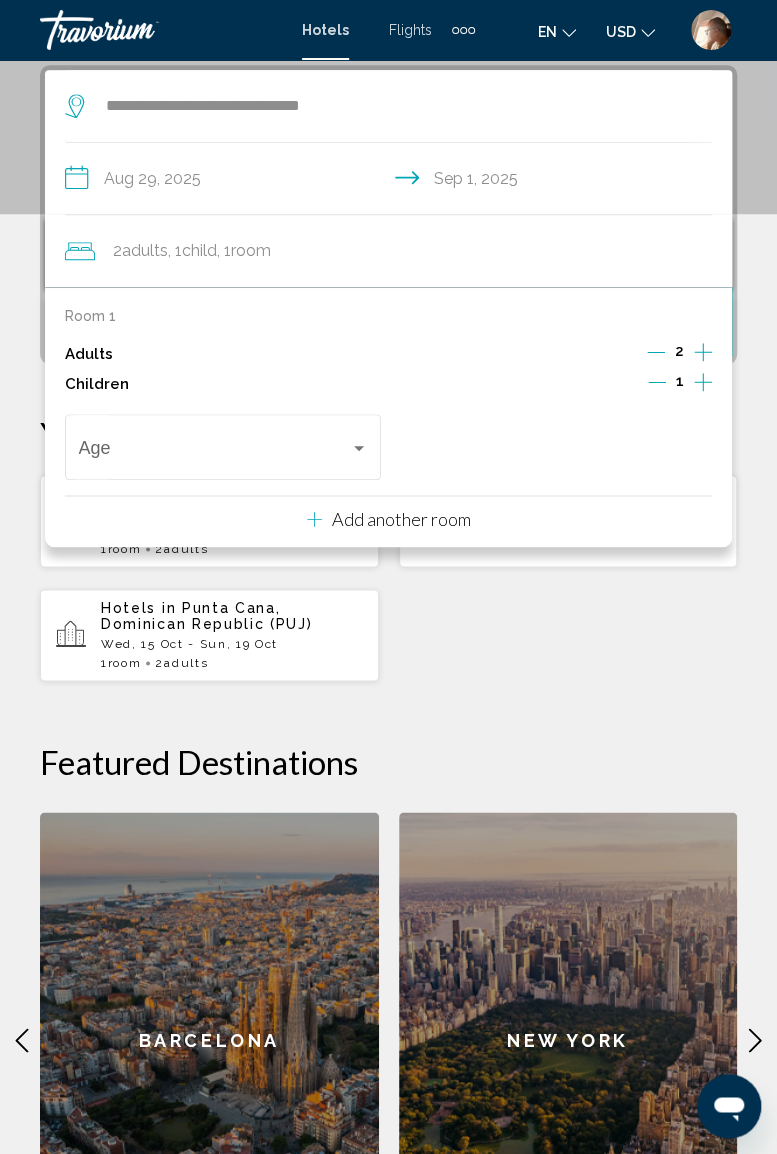 click at bounding box center [359, 448] 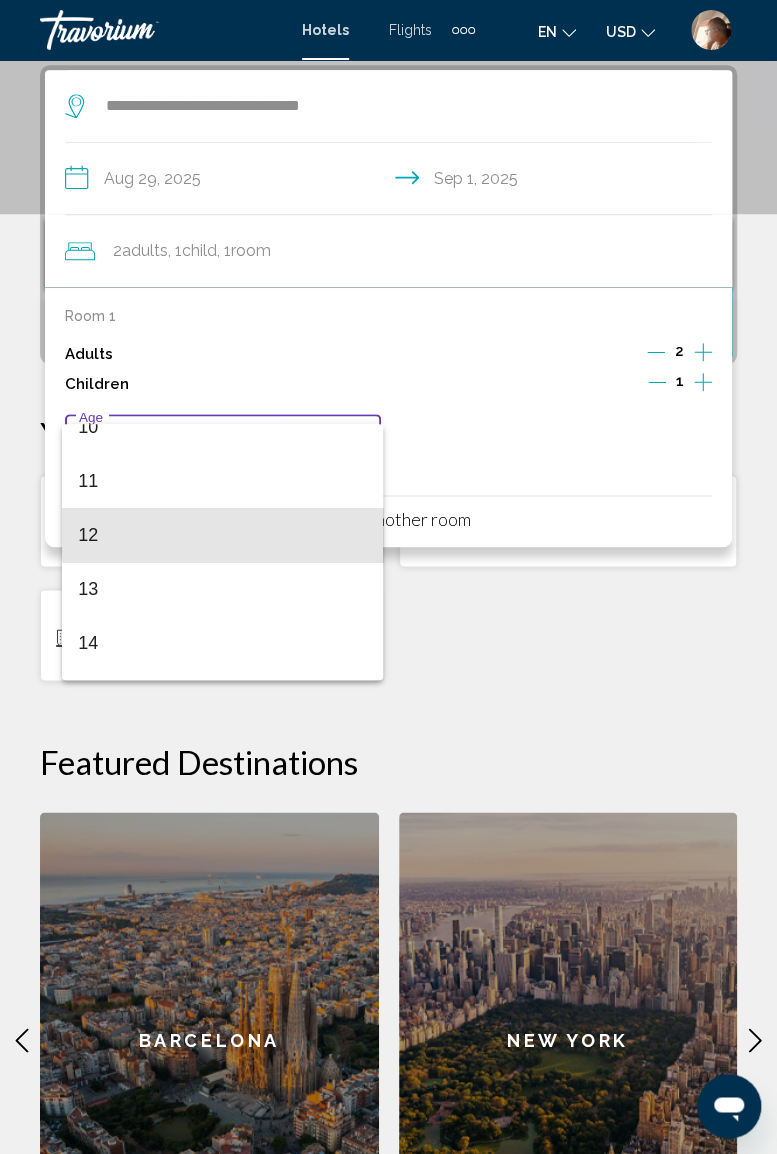 scroll, scrollTop: 616, scrollLeft: 0, axis: vertical 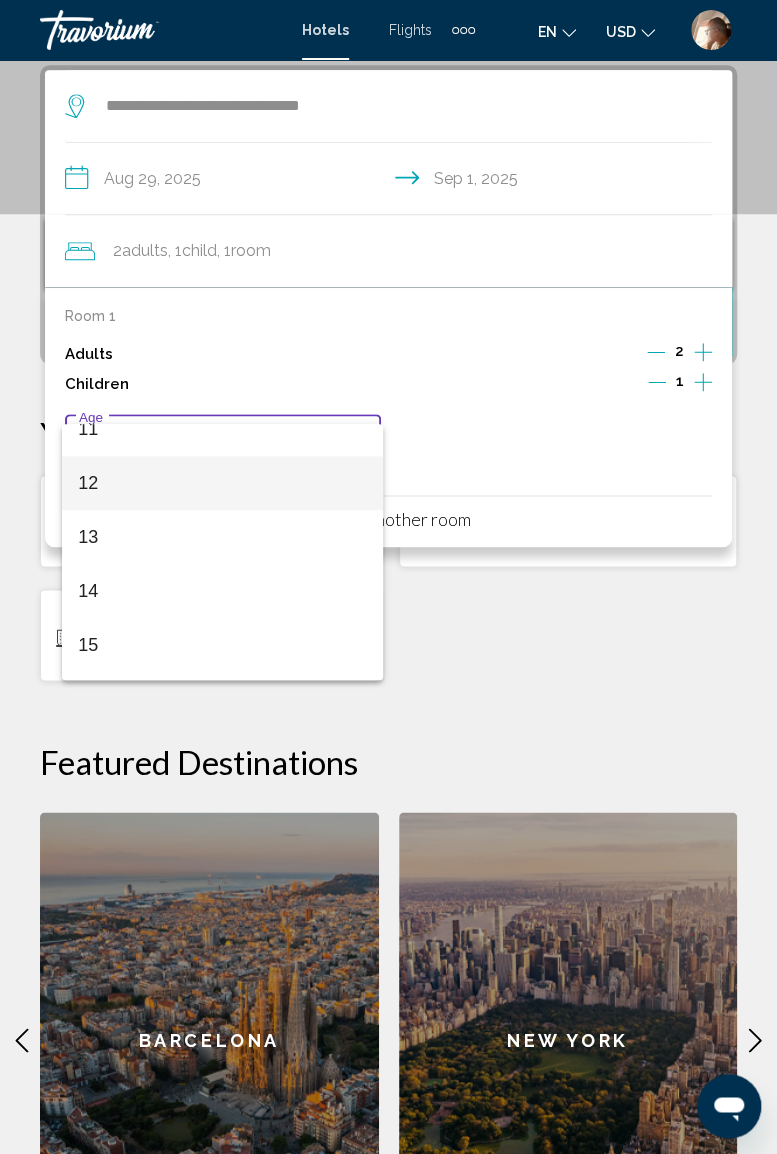 click on "12" at bounding box center [222, 483] 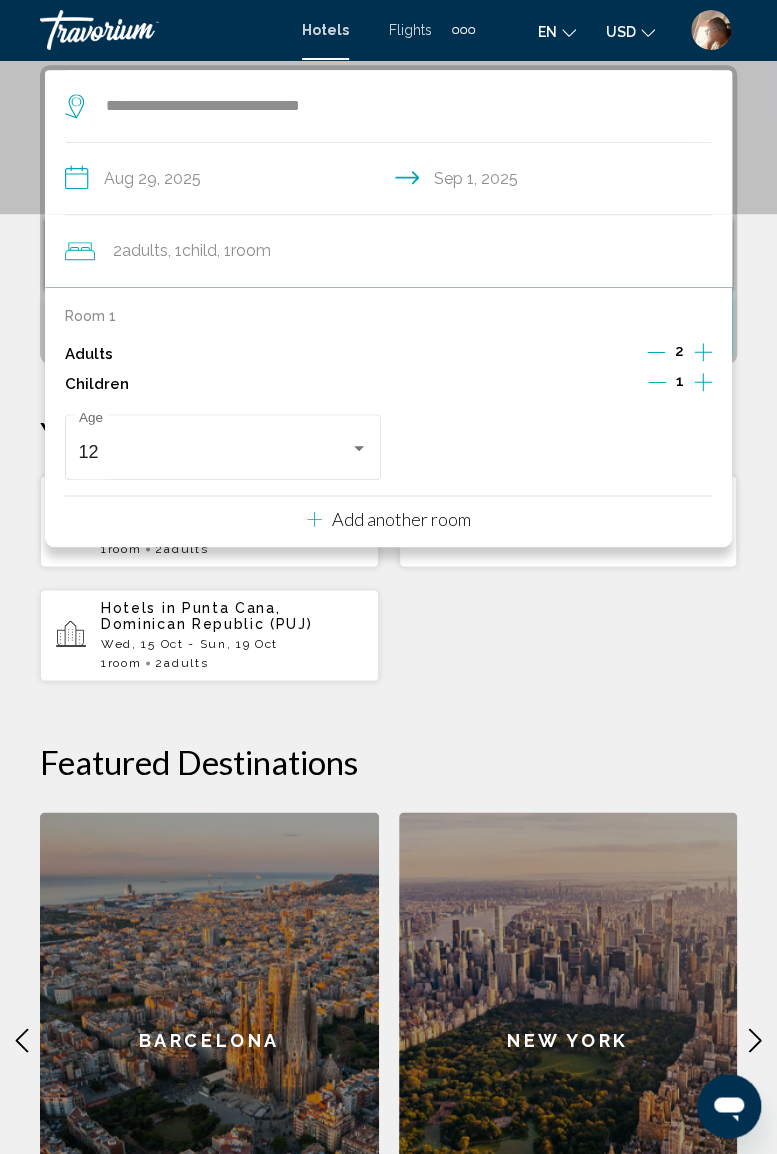 click on "Hotels in    [CITY], [STATE], [COUNTRY] ([CODE])  [DAY], [DATE] - [DAY], [DATE]  1  Room rooms 2  Adult Adults
Hotels in    [CITY], [COUNTRY] ([CODE])  [DAY], [DATE] - [DAY], [DATE]  3  Room rooms 6  Adult Adults , 4  Child Children" at bounding box center (388, 578) 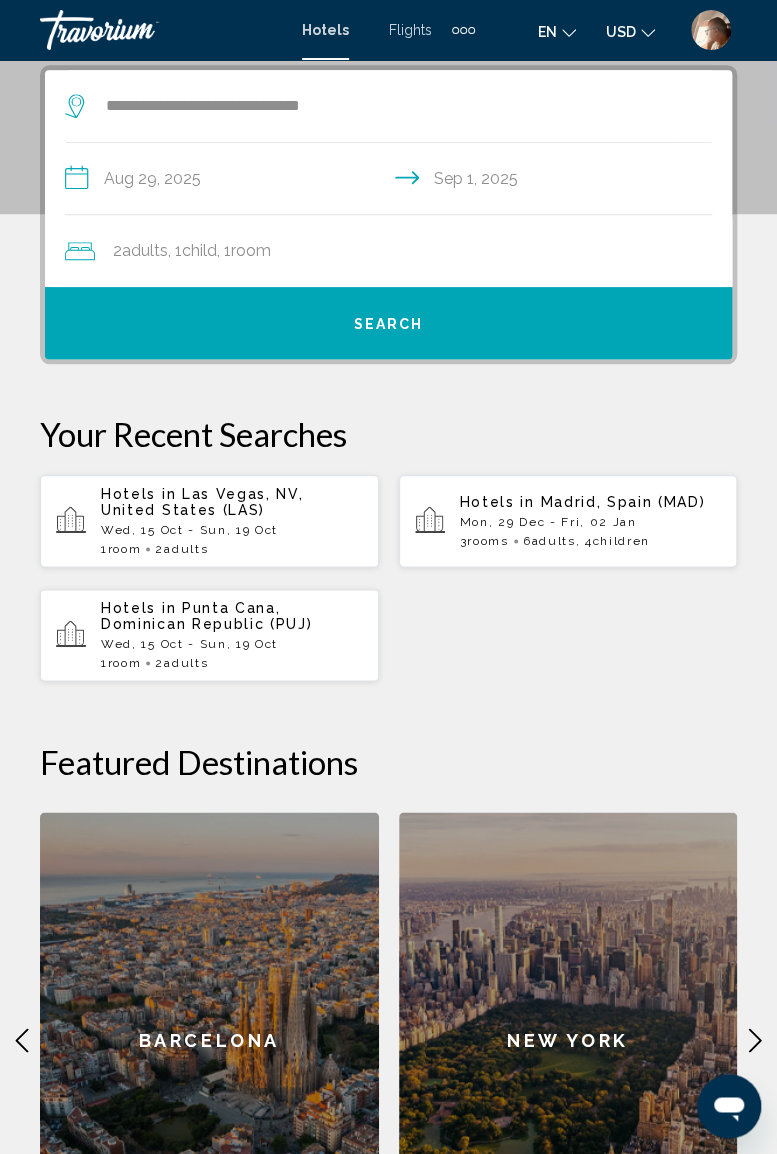 click on "Search" at bounding box center (388, 323) 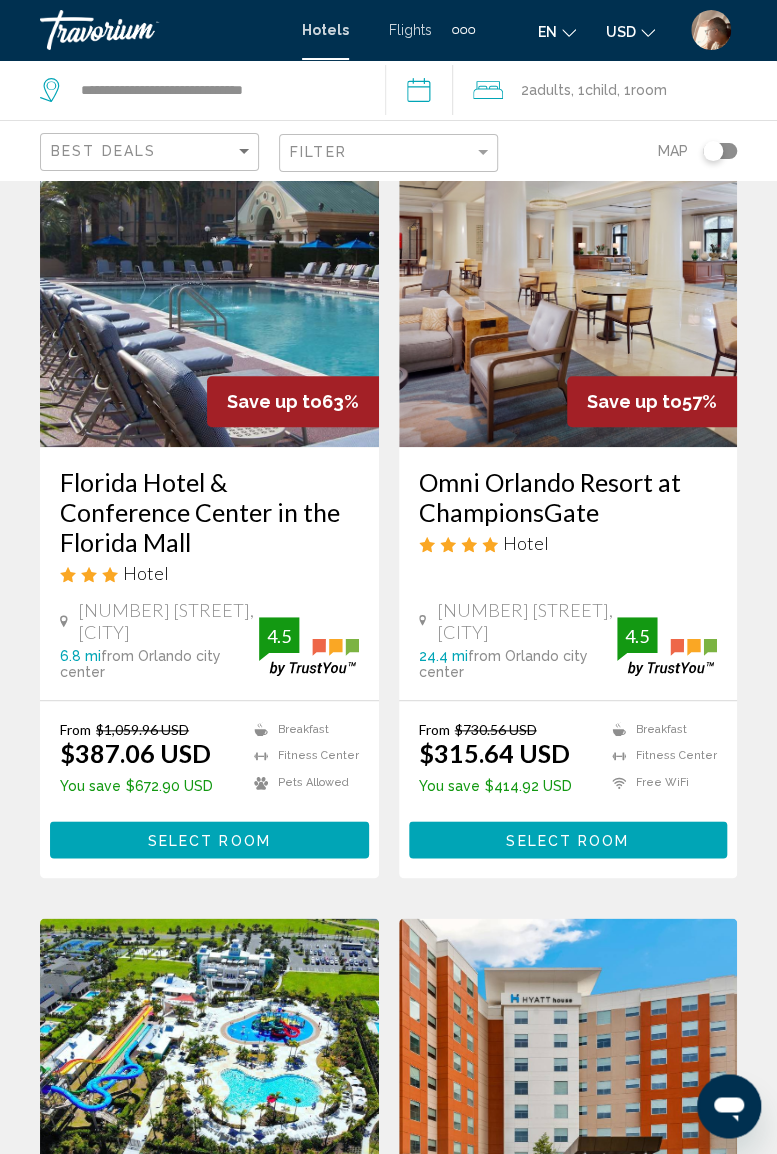scroll, scrollTop: 0, scrollLeft: 0, axis: both 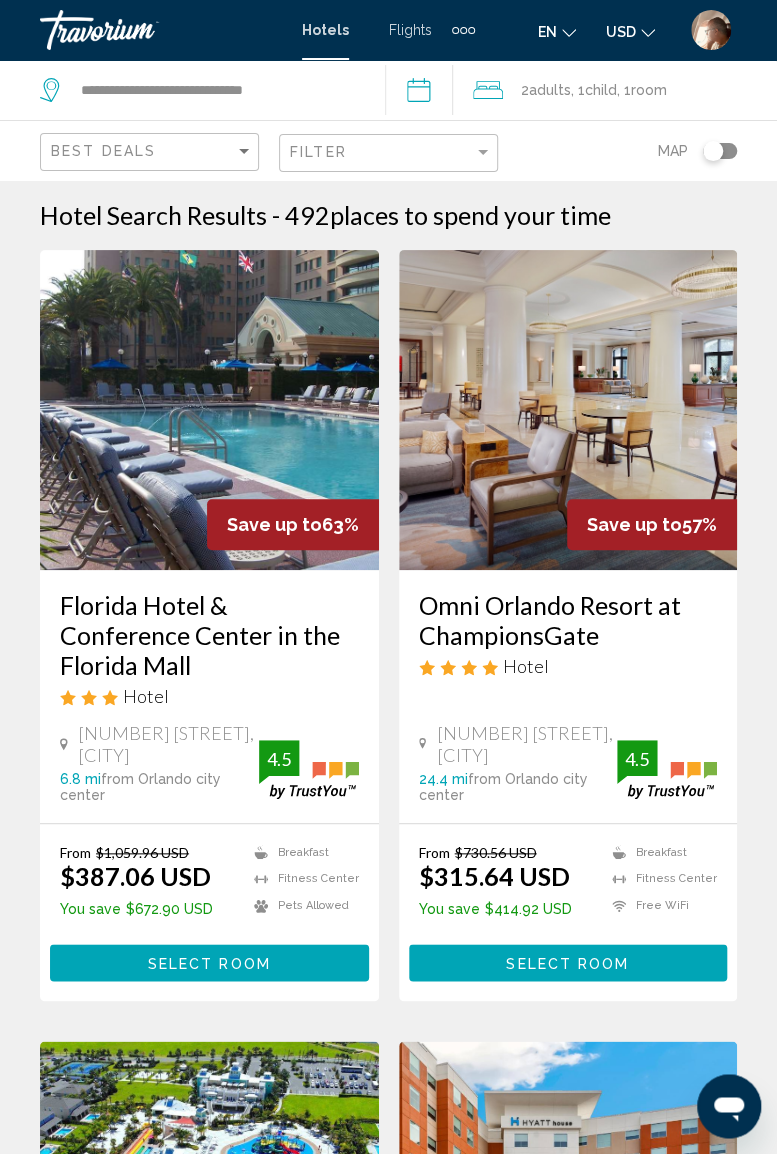 click on "**********" at bounding box center [423, 93] 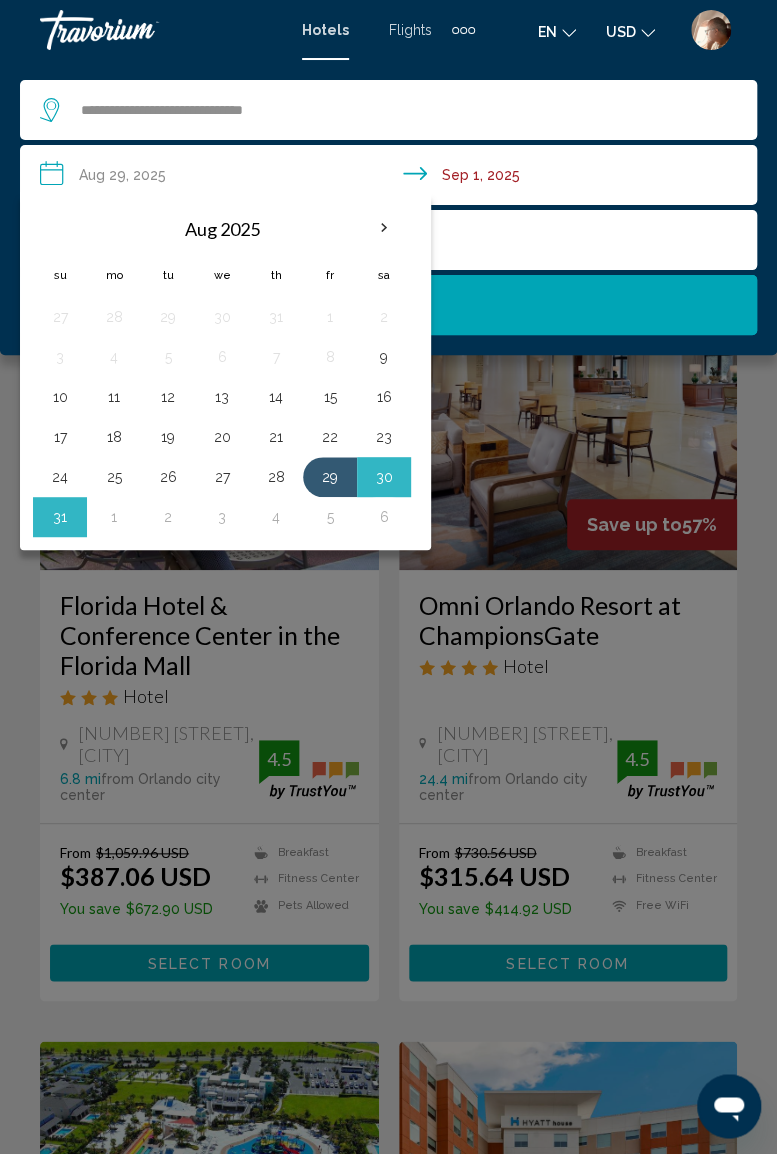click on "30" at bounding box center [384, 477] 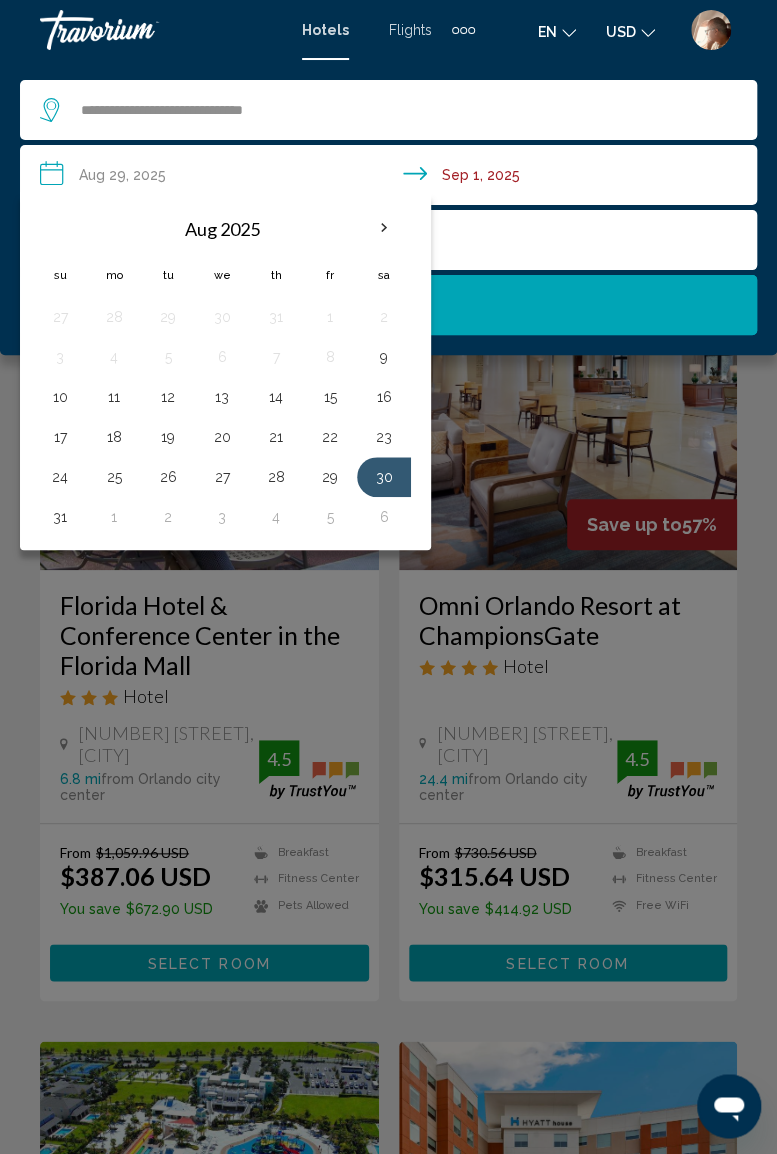 click on "1" at bounding box center [114, 517] 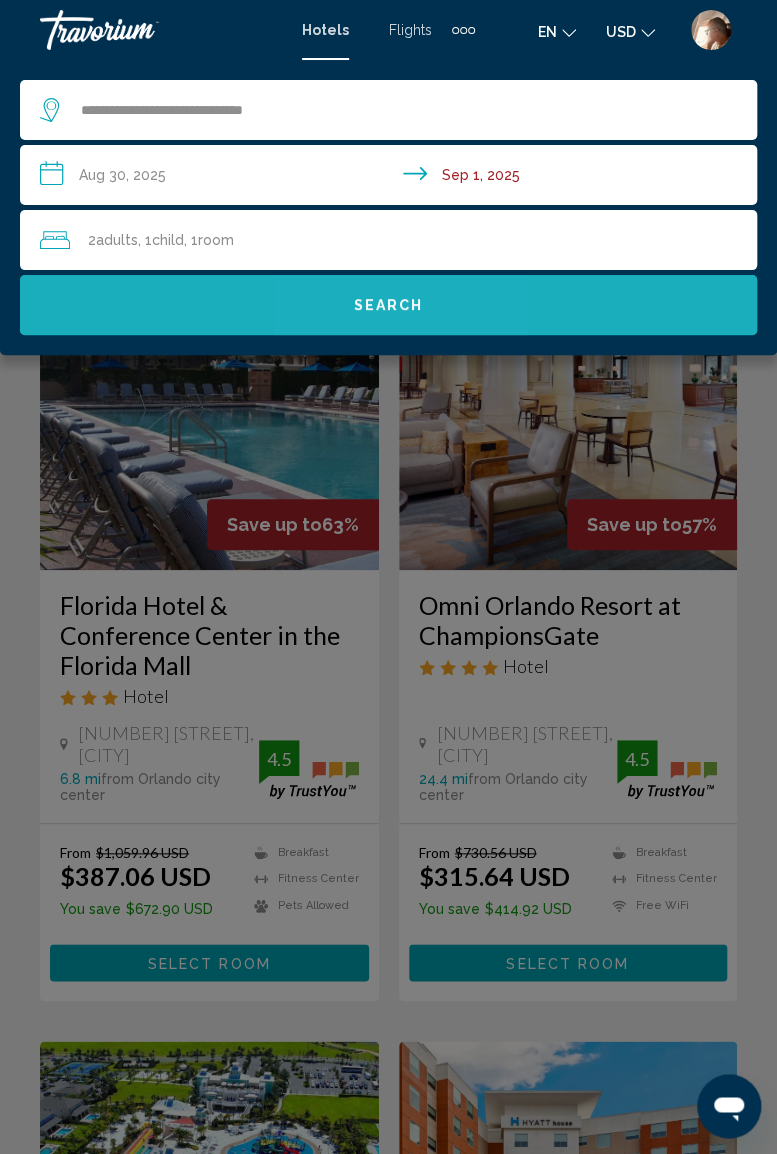 click on "Search" 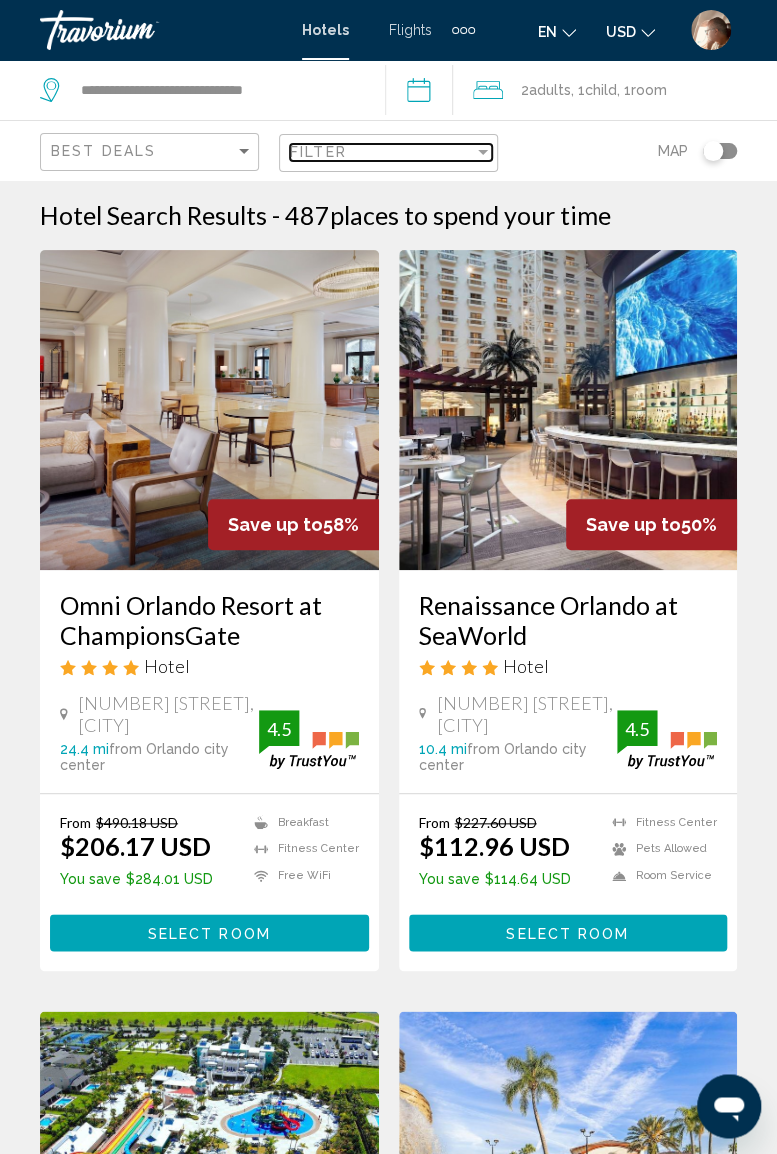 click at bounding box center [483, 152] 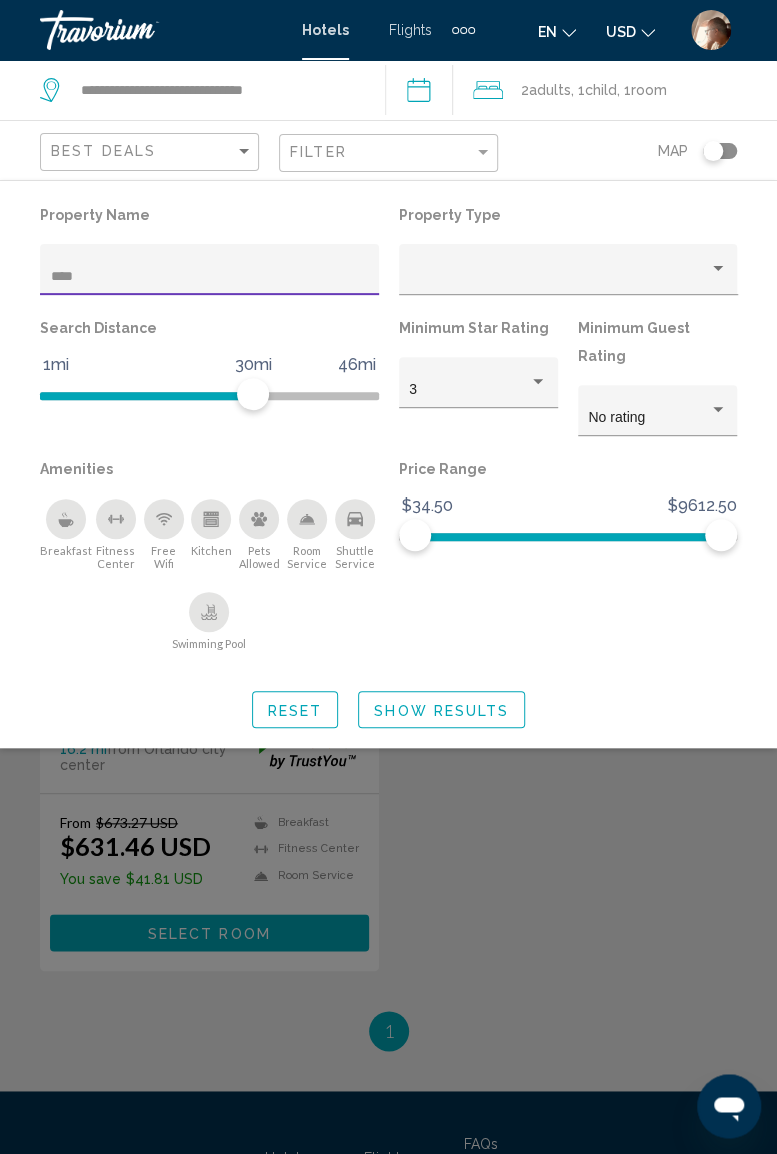 type on "*****" 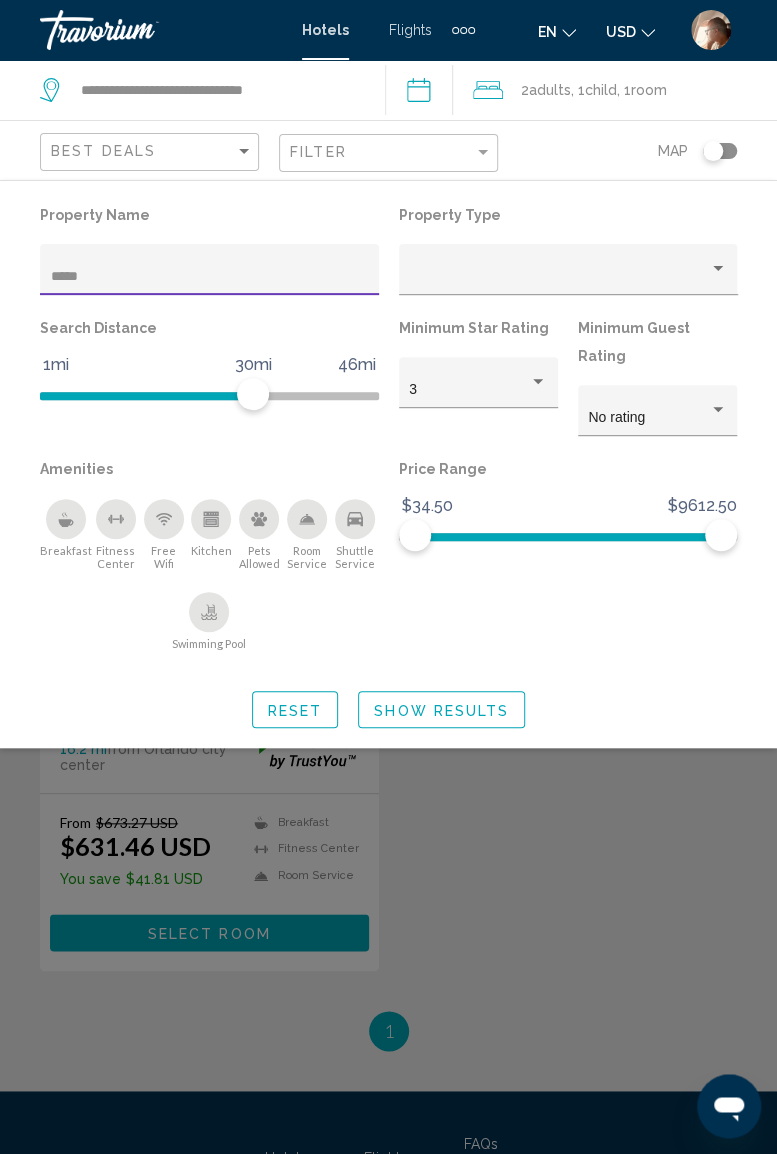click 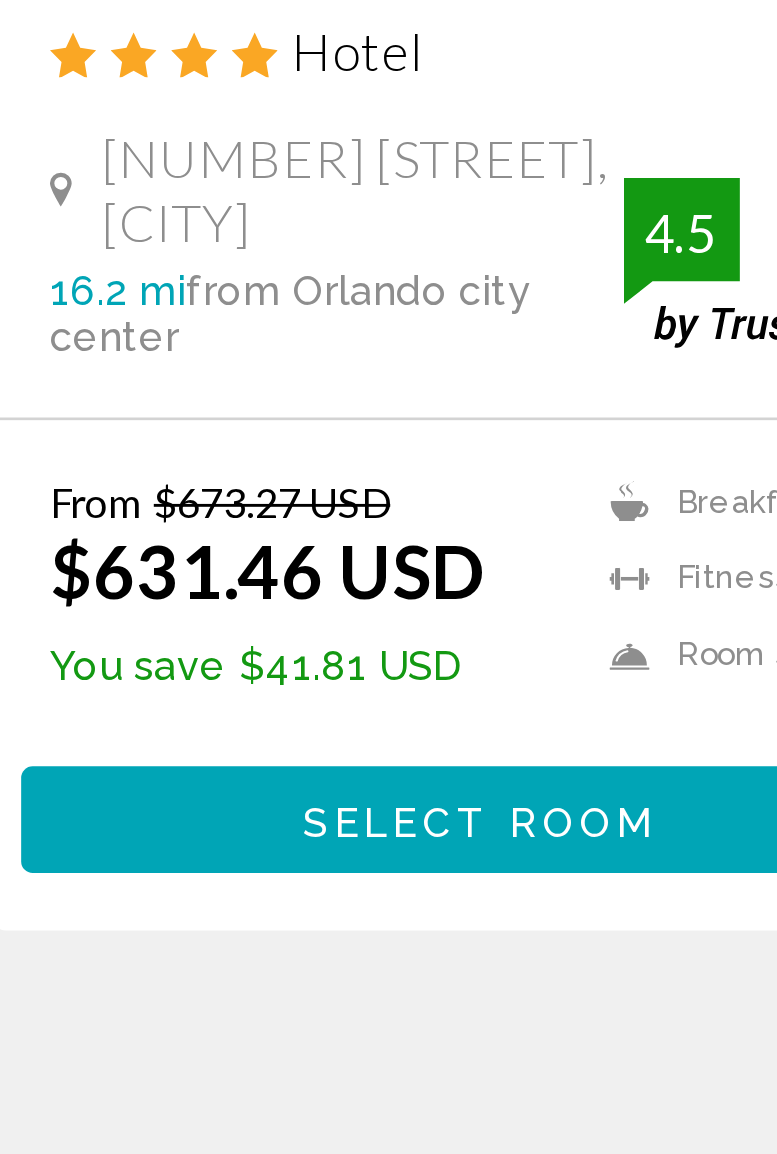 scroll, scrollTop: 180, scrollLeft: 0, axis: vertical 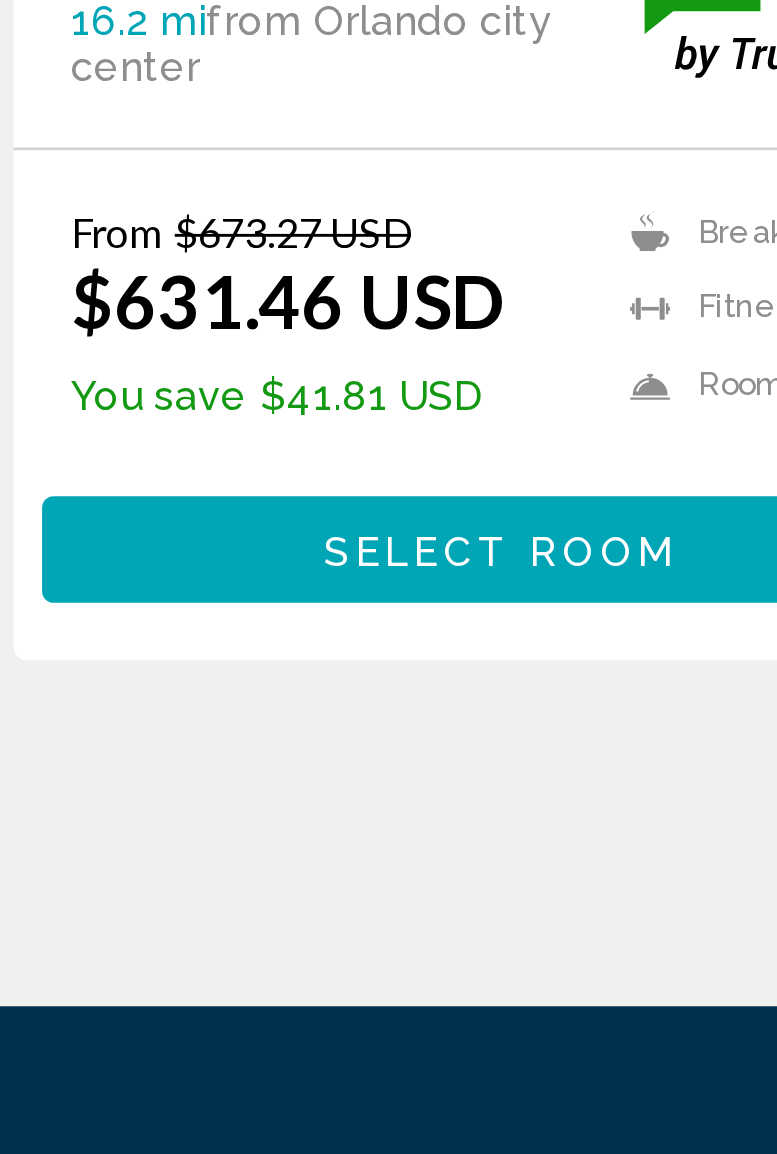 click on "From $673.27 USD $631.46 USD  You save  $41.81 USD
Breakfast
Fitness Center
Room Service
Shuttle Service
Swimming Pool  4.5" at bounding box center (209, 674) 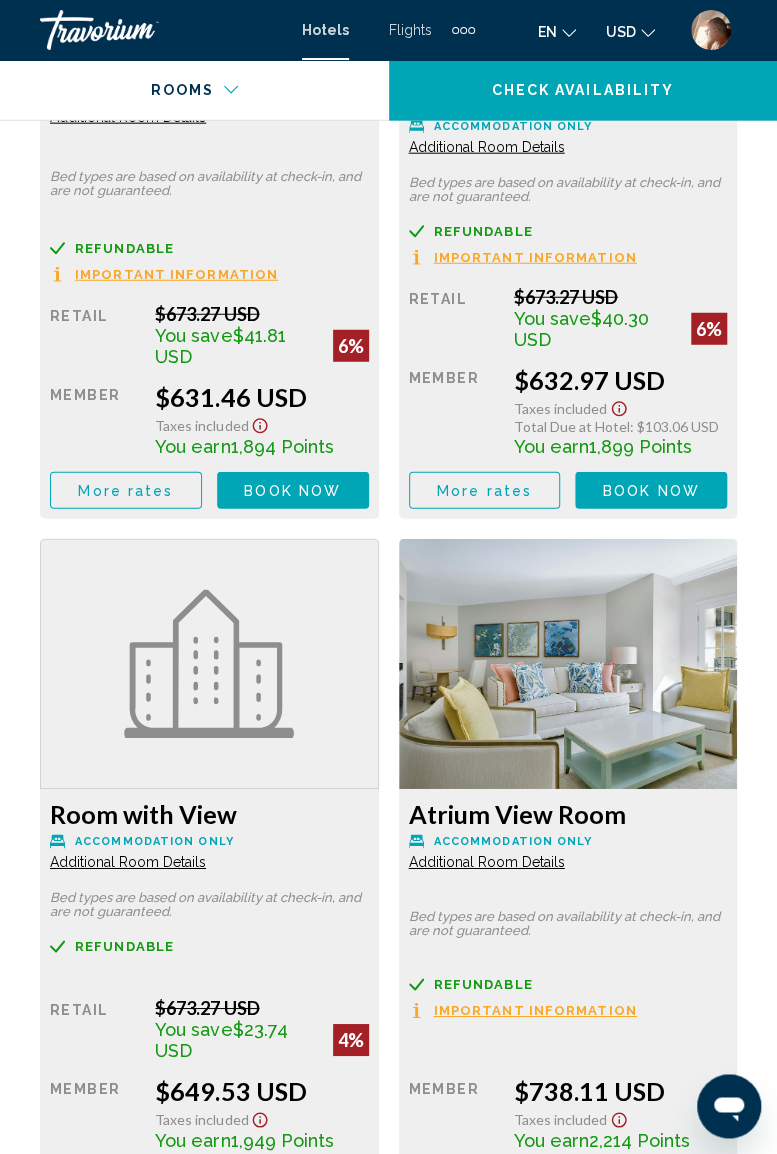scroll, scrollTop: 3770, scrollLeft: 0, axis: vertical 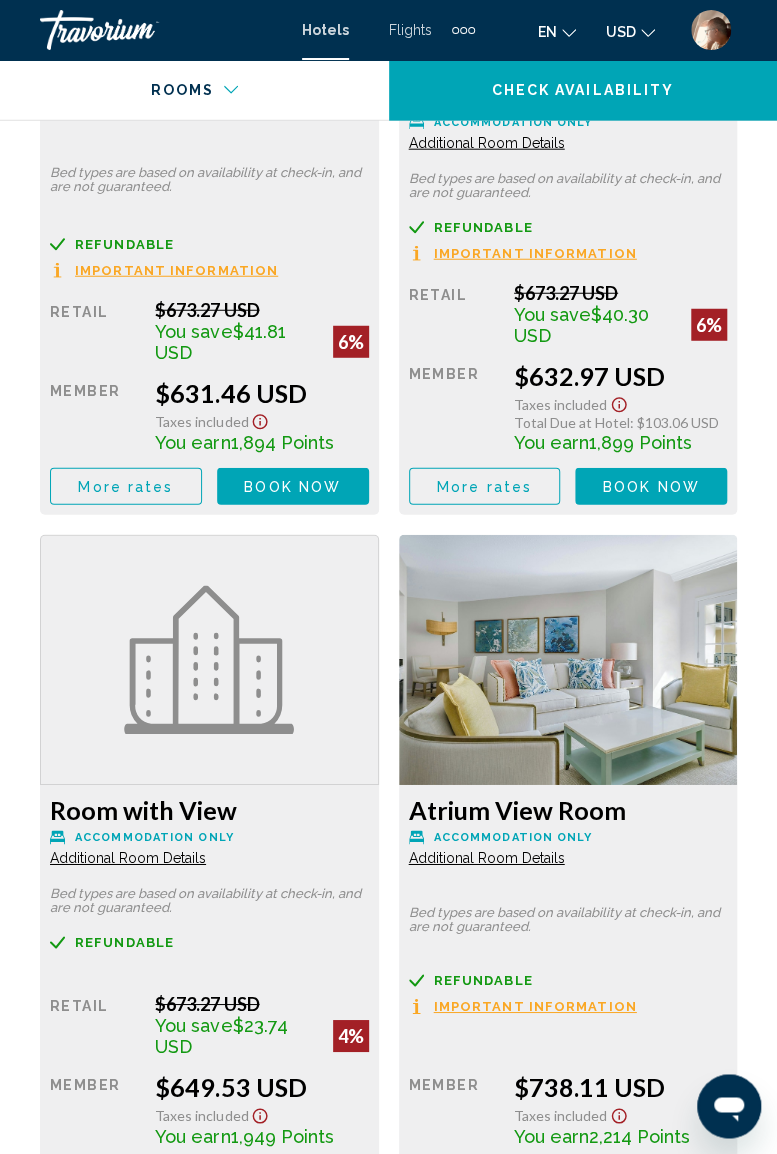 click on "Overview Type Hotel Address [NUMBER] [STREET], [CITY] [STATE] [ZIP], [COUNTRY] Description  Full Description Set in a prime location of [CITY] ([STATE]), [HOTEL NAME] puts everything the city has to offer just outside your doorstep. The property features a wide range of facilities to make your stay a pleasant experience. Service-minded staff will welcome and guide you at [HOTEL NAME]. Each guestroom is elegantly furnished and equipped with handy amenities. The property offers various recreational opportunities. Discover all [CITY] ([STATE]) has to offer by making [HOTEL NAME] your base.  Policy Description Read more
Photos Amenities
Breakfast
Fitness Center
Room Service
Shuttle Service" at bounding box center (388, 3808) 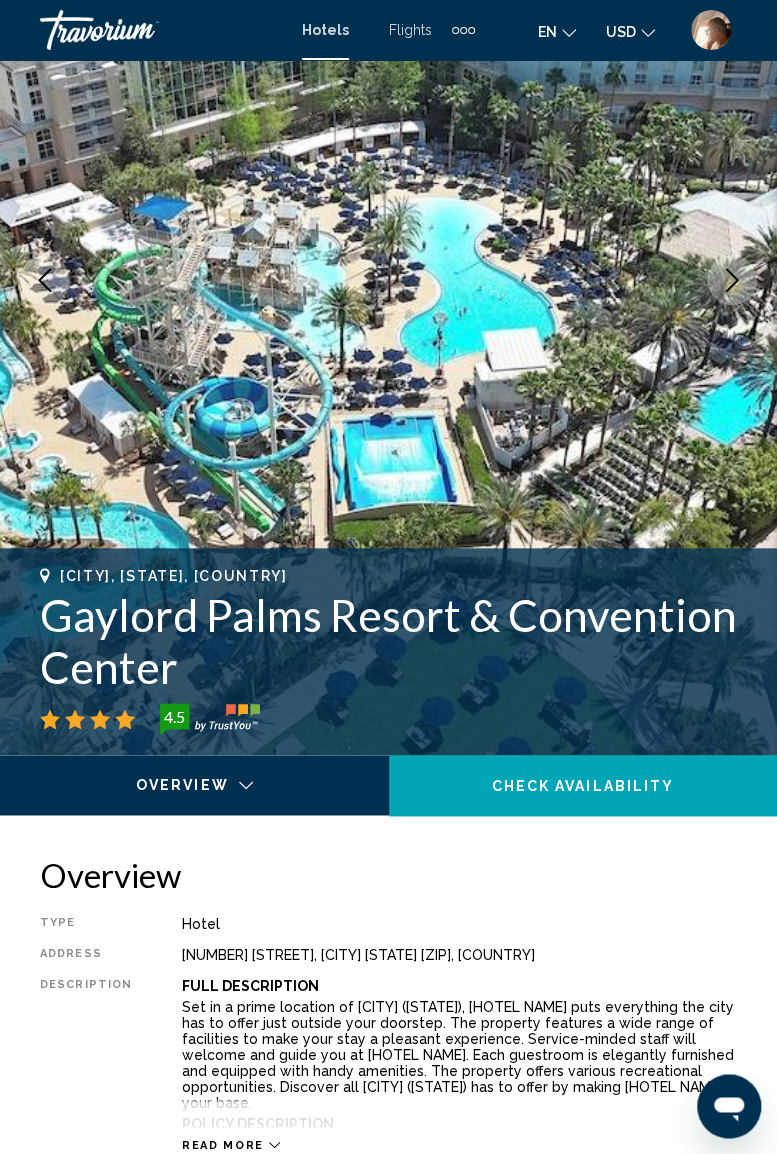 scroll, scrollTop: 0, scrollLeft: 0, axis: both 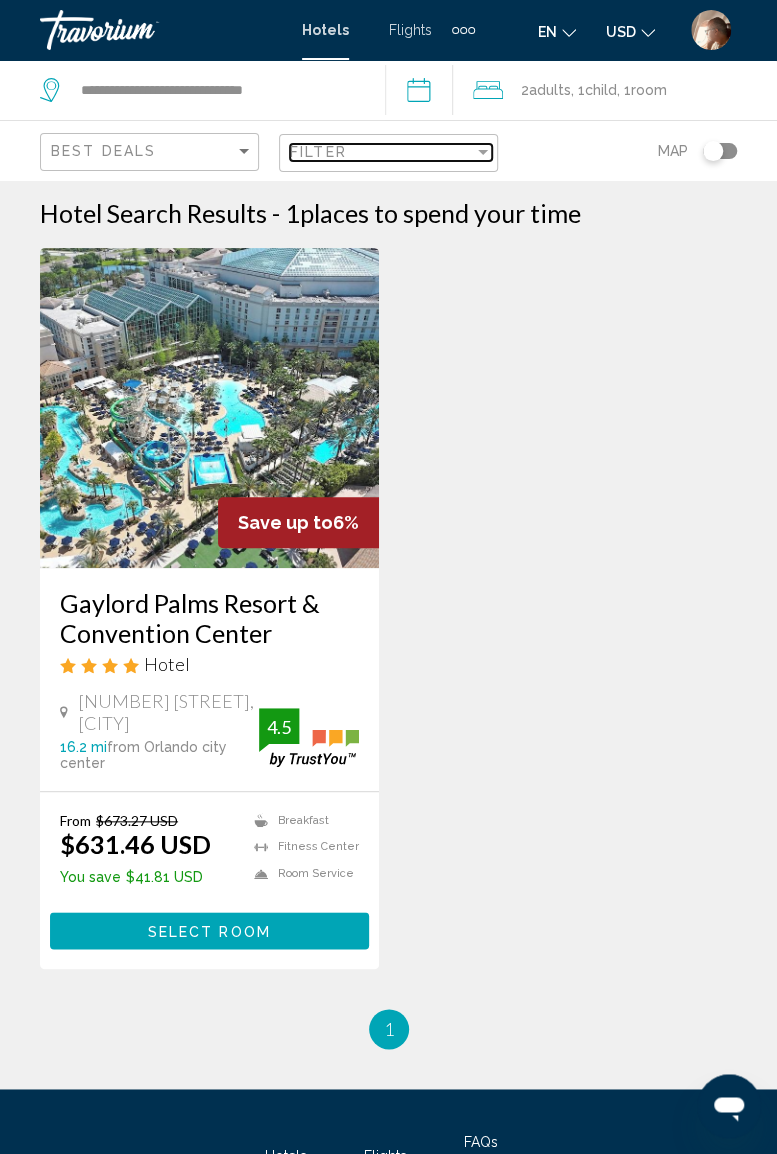 click at bounding box center [483, 152] 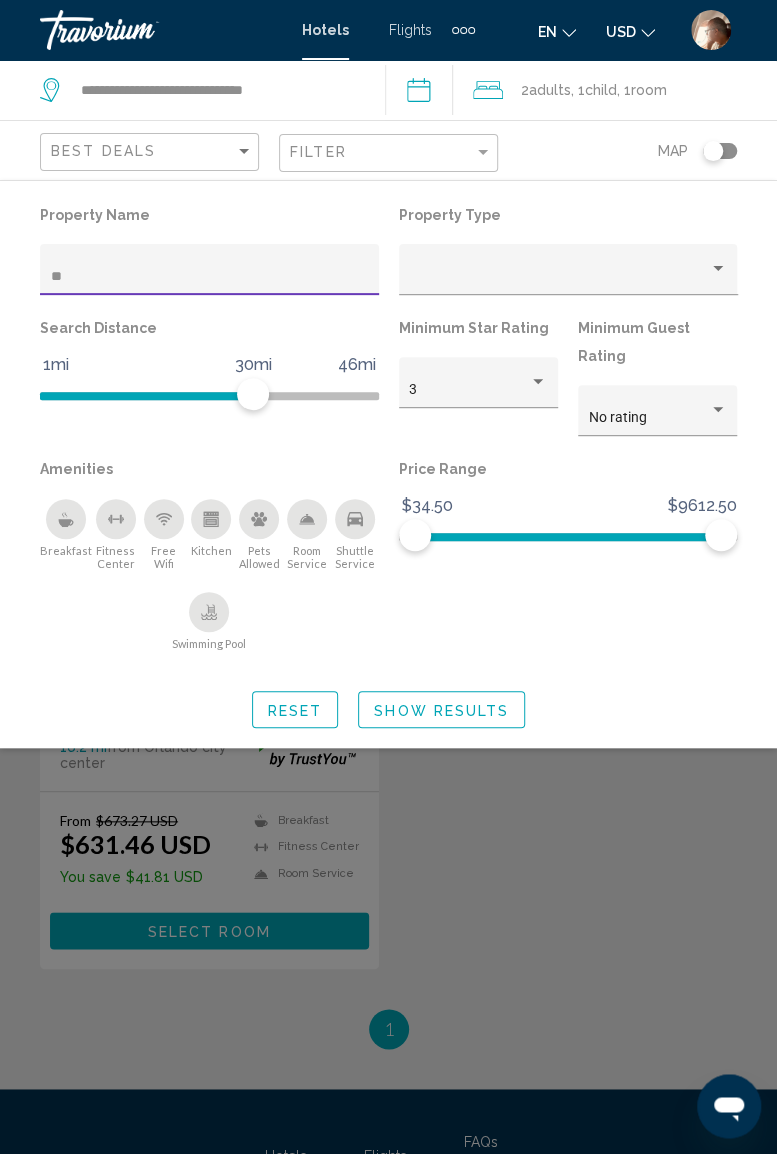 type on "*" 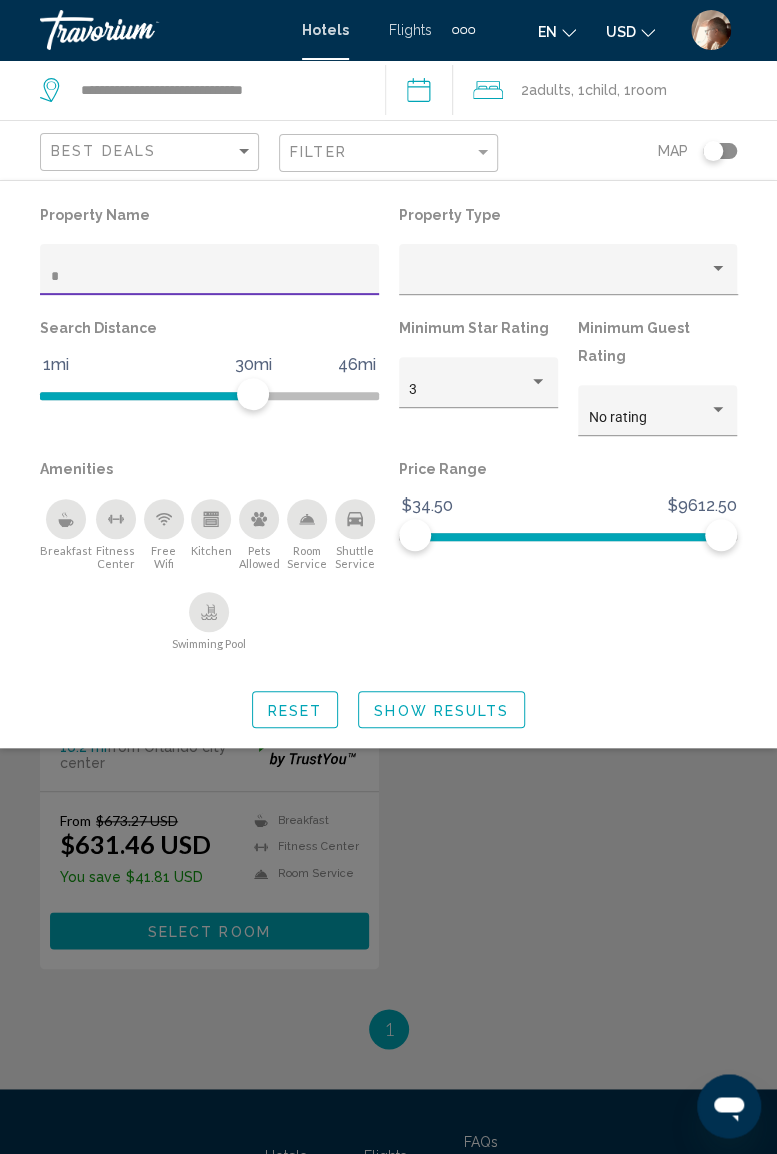 type 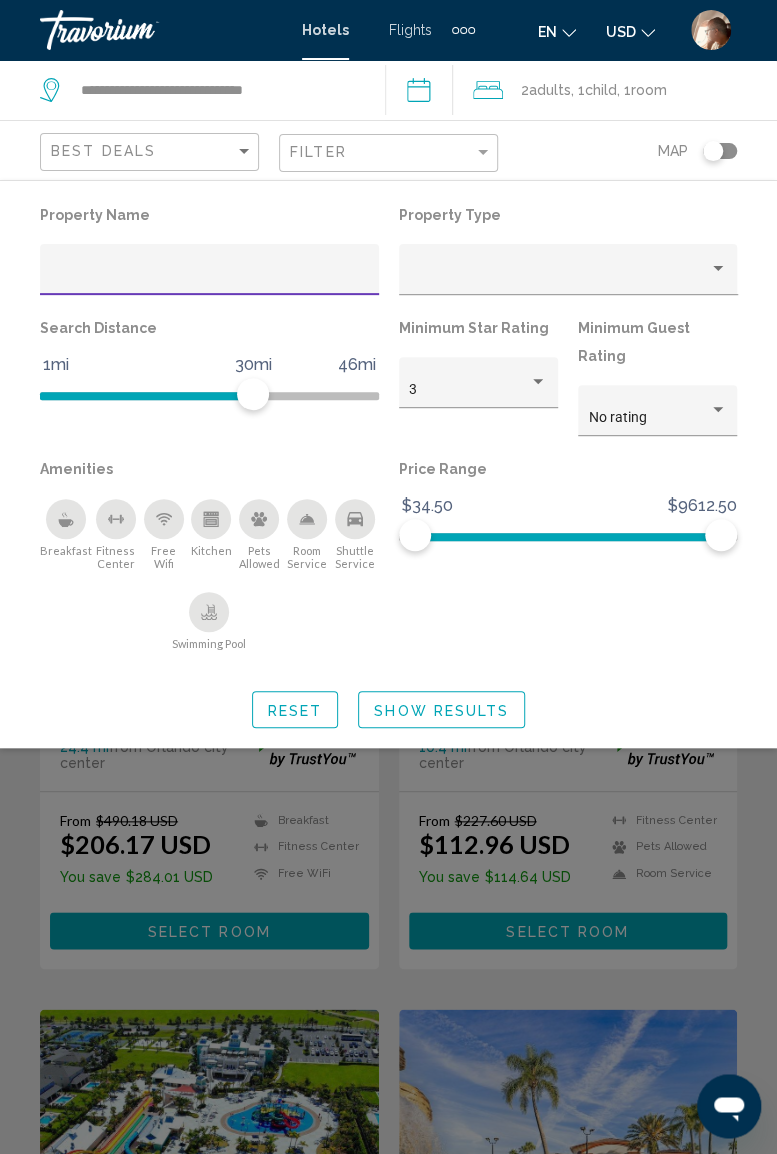 click 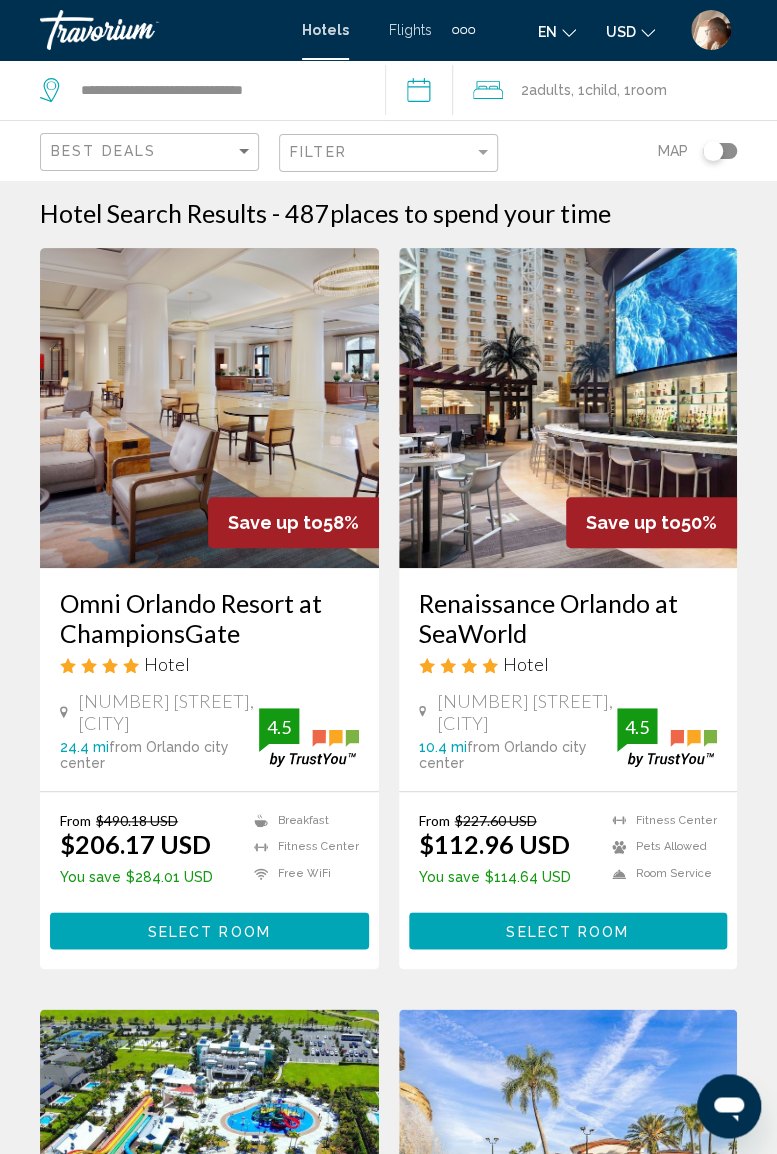 click on "**********" at bounding box center (423, 93) 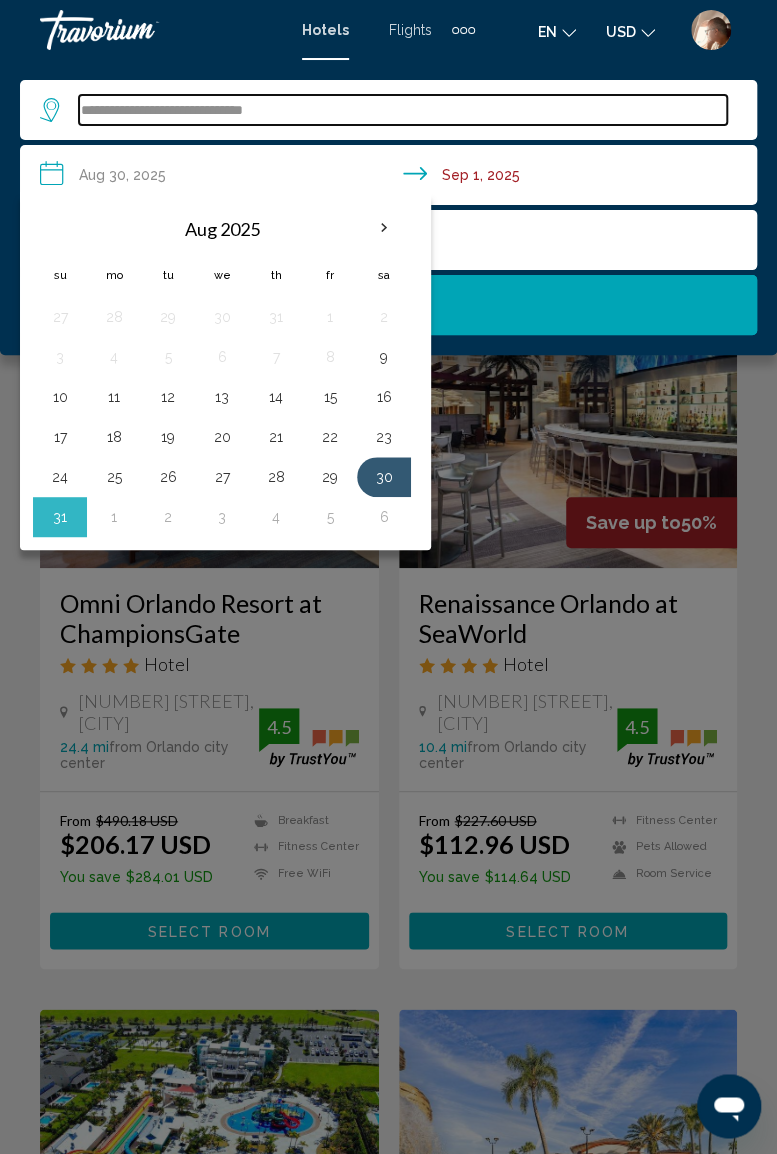 click on "**********" at bounding box center (403, 110) 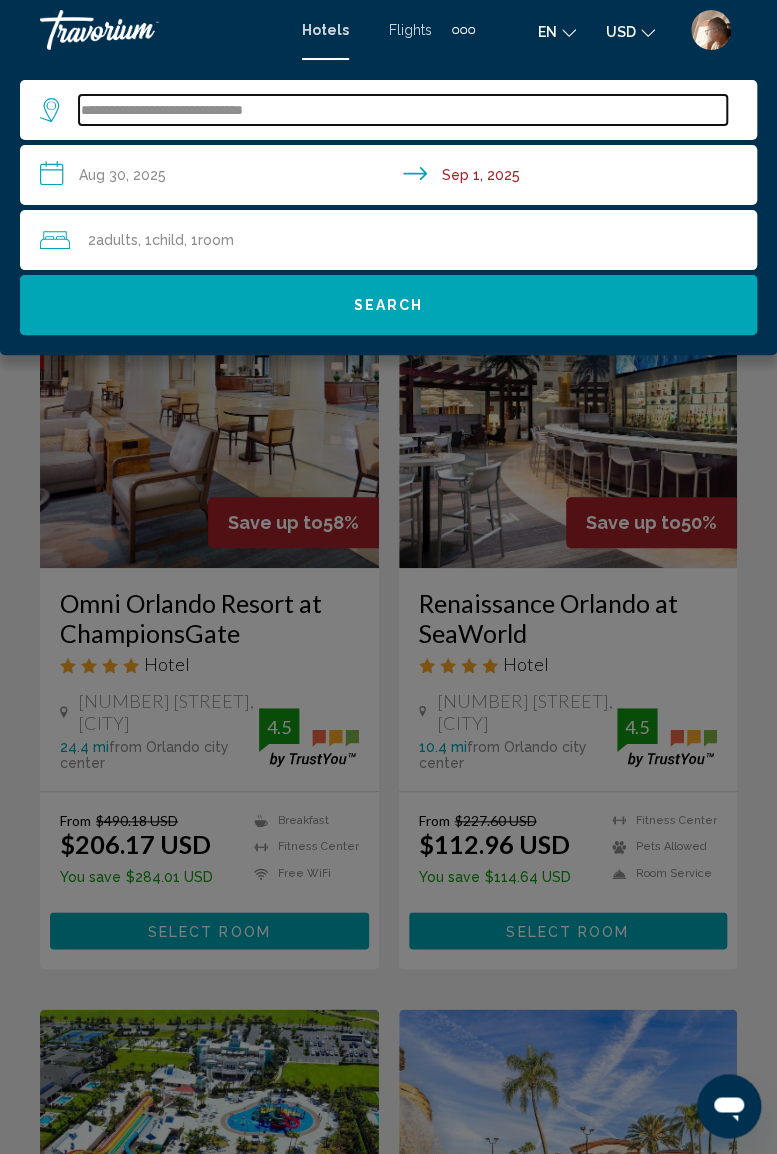 click on "**********" at bounding box center [403, 110] 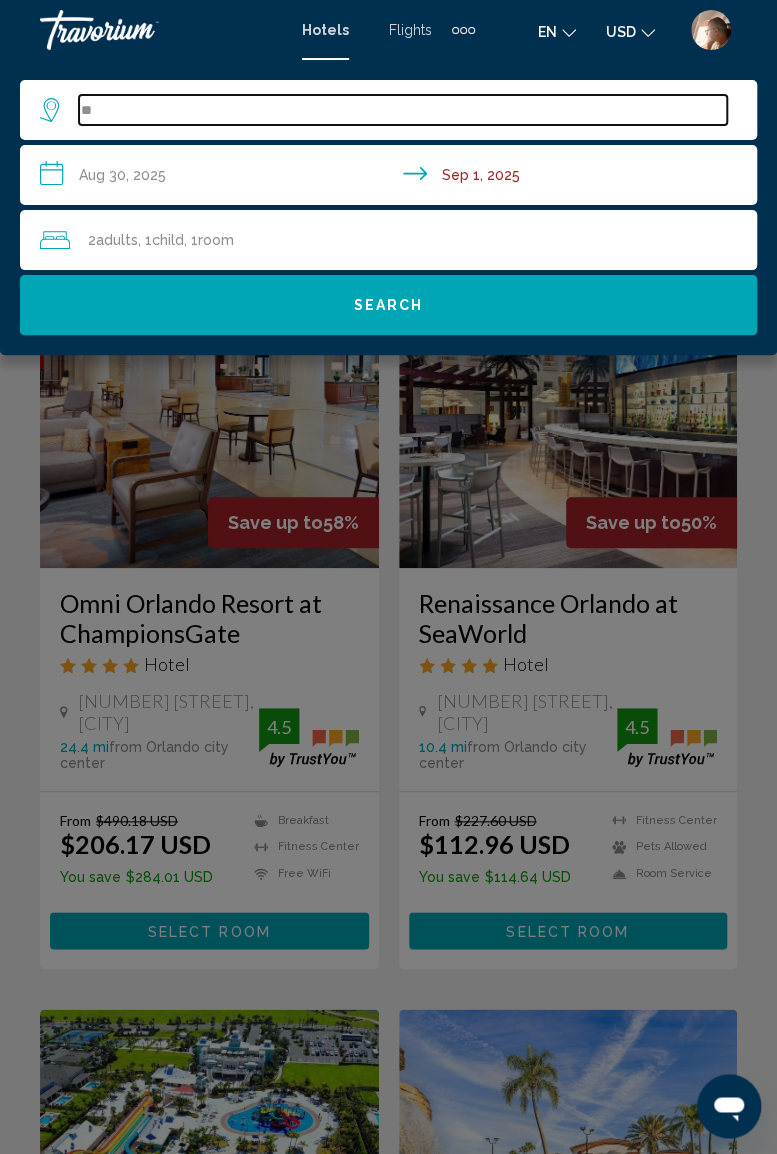 type on "*" 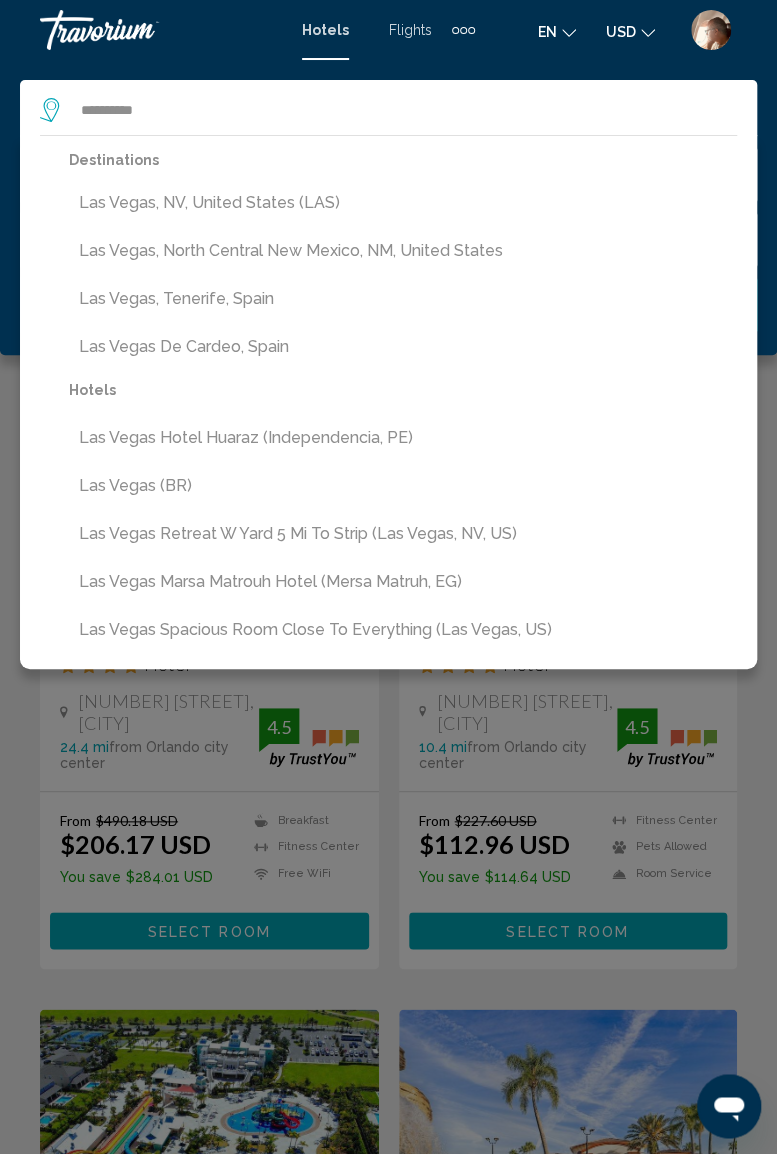 click on "Las Vegas, NV, United States (LAS)" at bounding box center (403, 203) 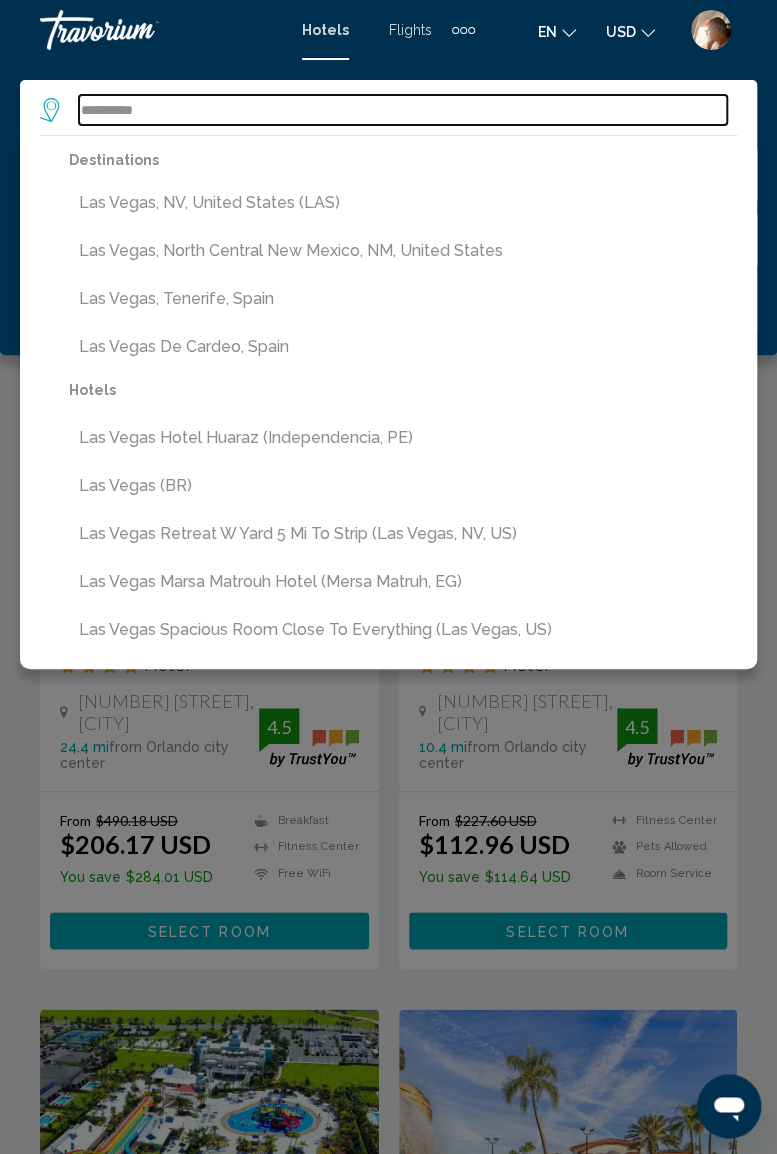 type on "**********" 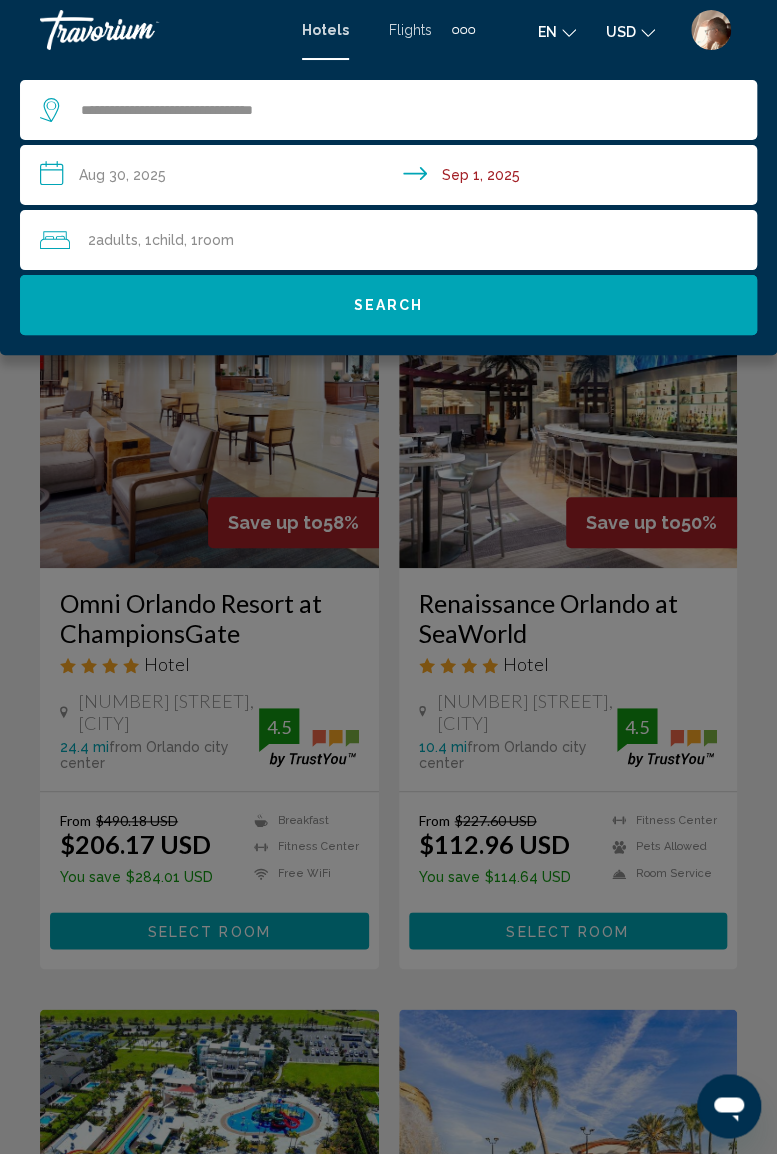 click on "Search" 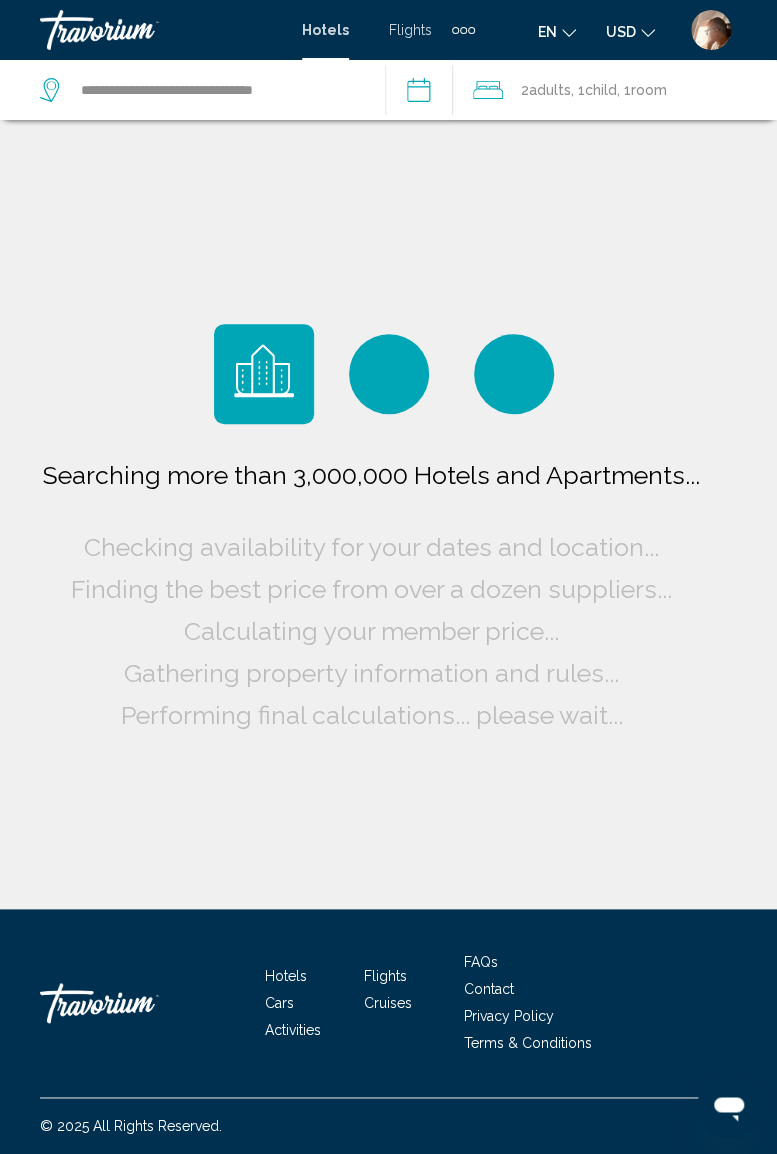 scroll, scrollTop: 0, scrollLeft: 0, axis: both 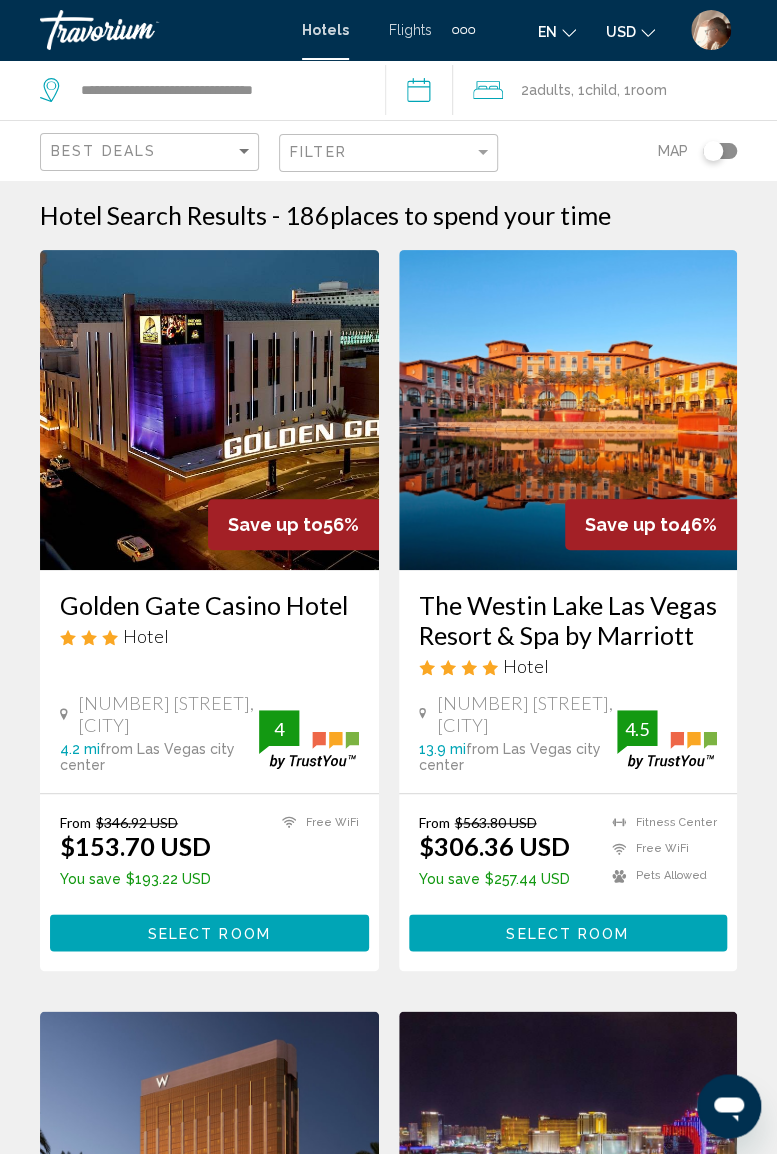 click on "**********" at bounding box center (423, 93) 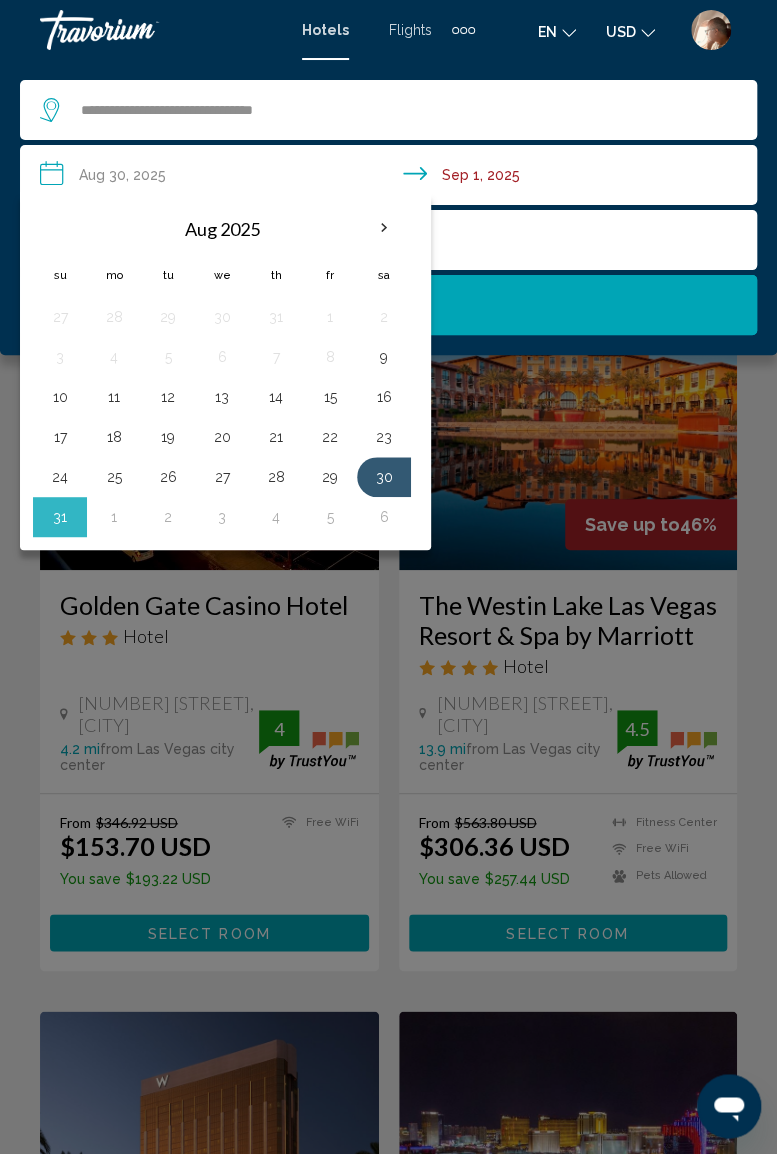 click on "31" at bounding box center [60, 517] 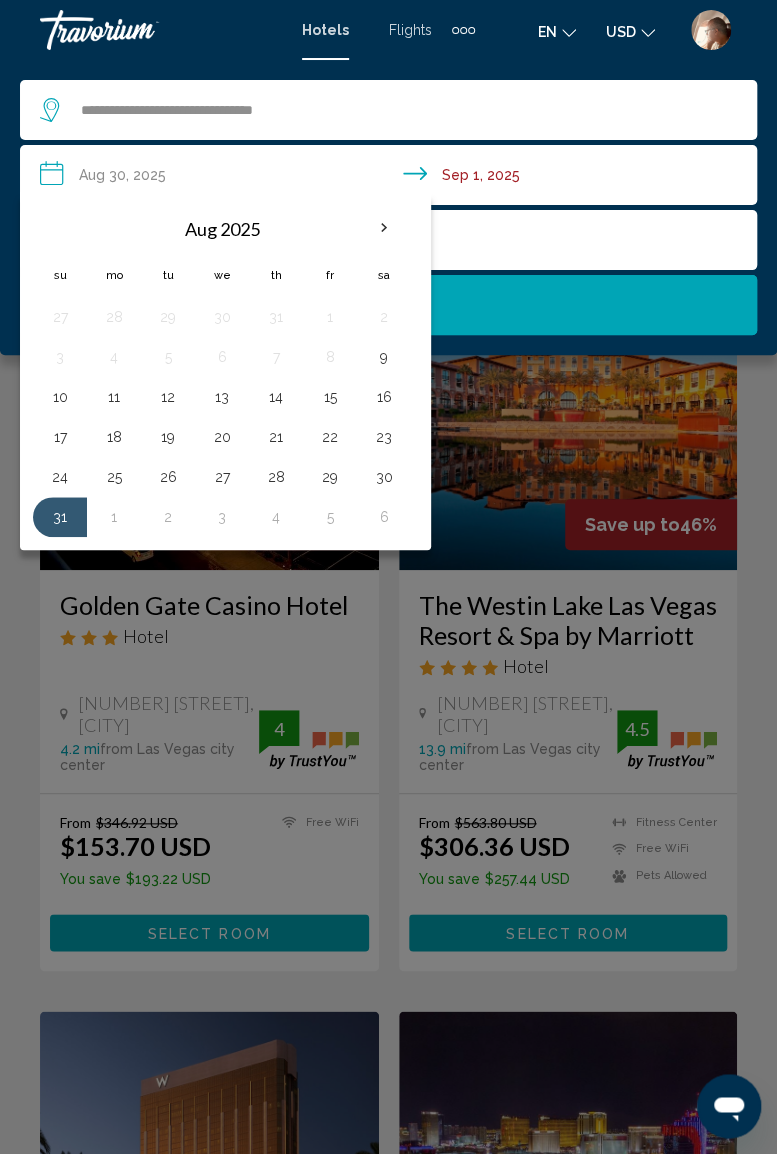 click on "4" at bounding box center (276, 517) 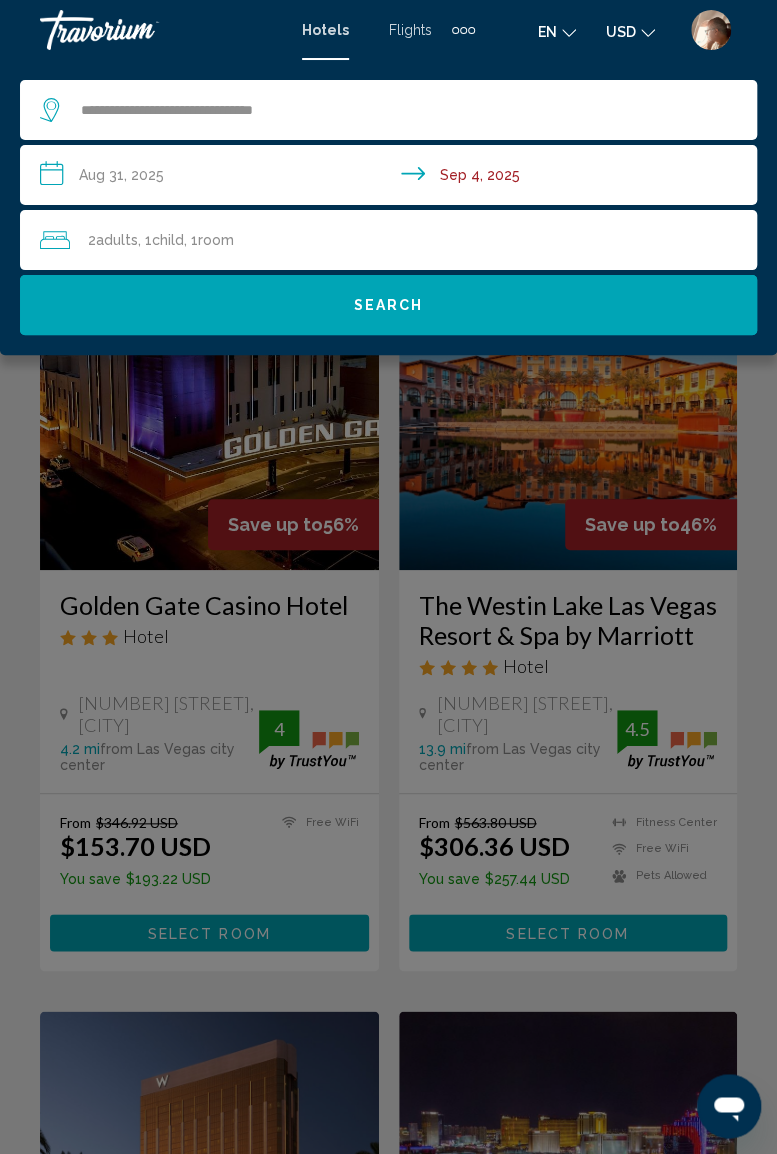 click on "Search" 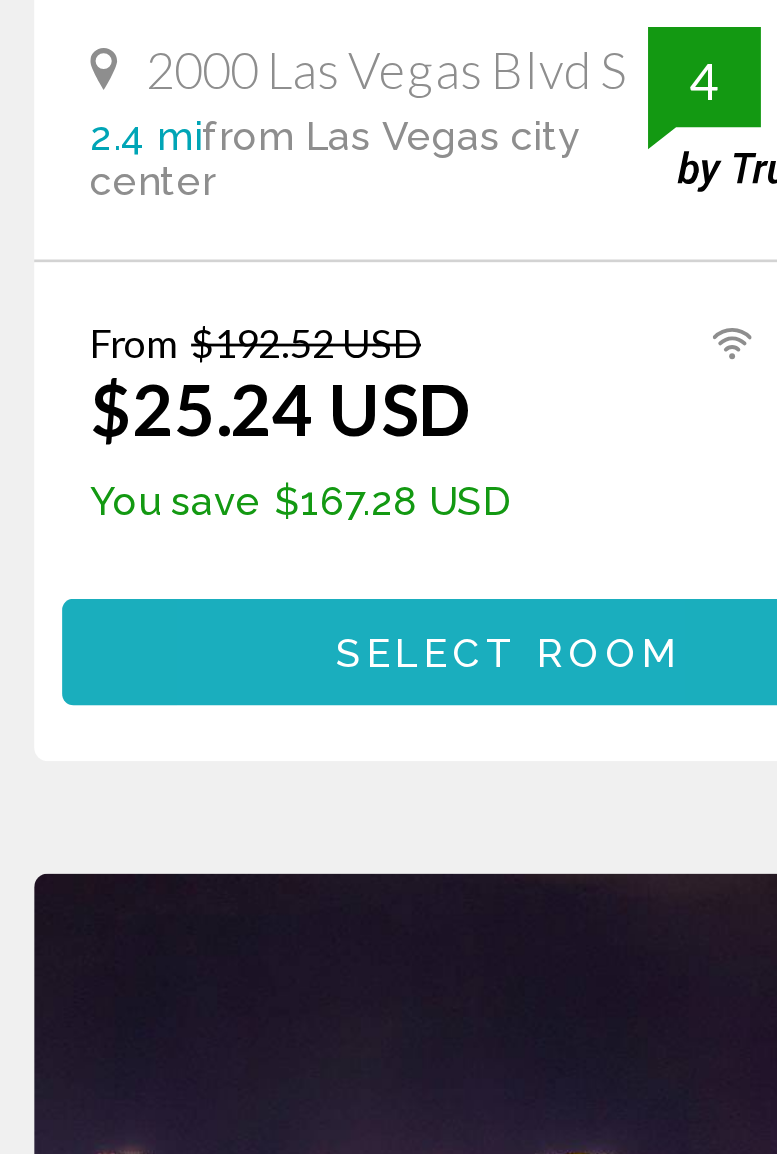 scroll, scrollTop: 333, scrollLeft: 0, axis: vertical 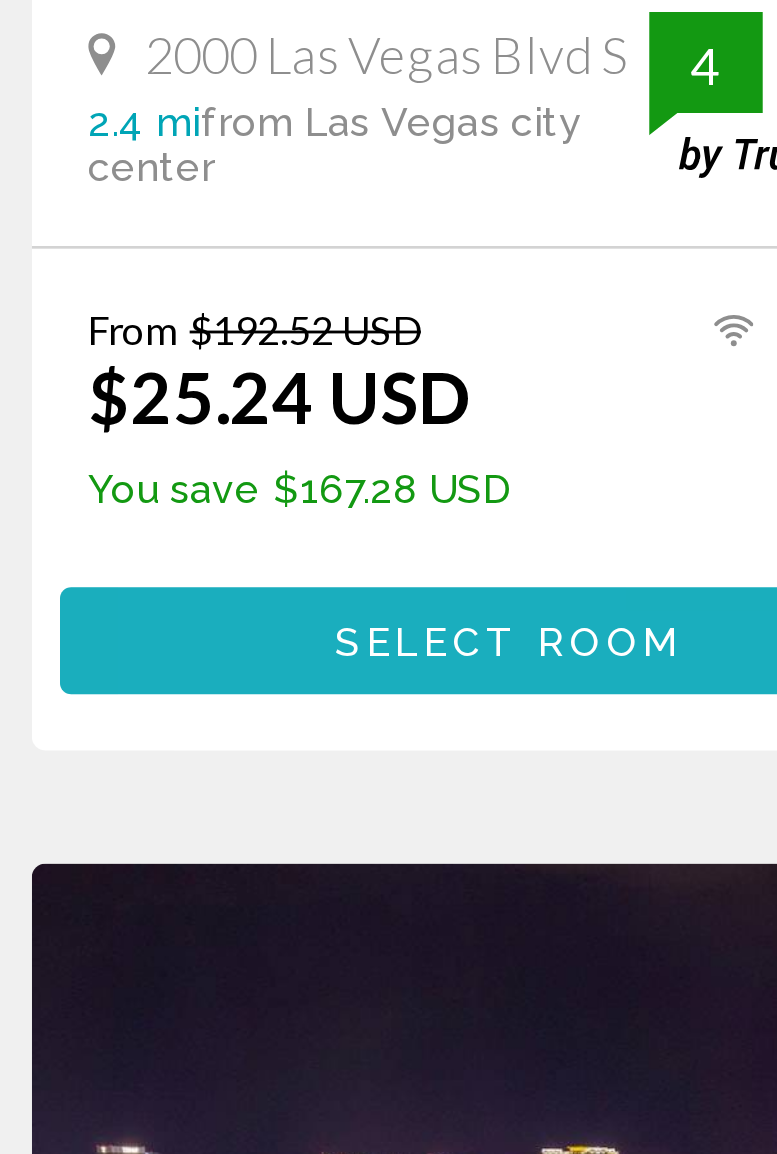 click on "Select Room" at bounding box center [209, 583] 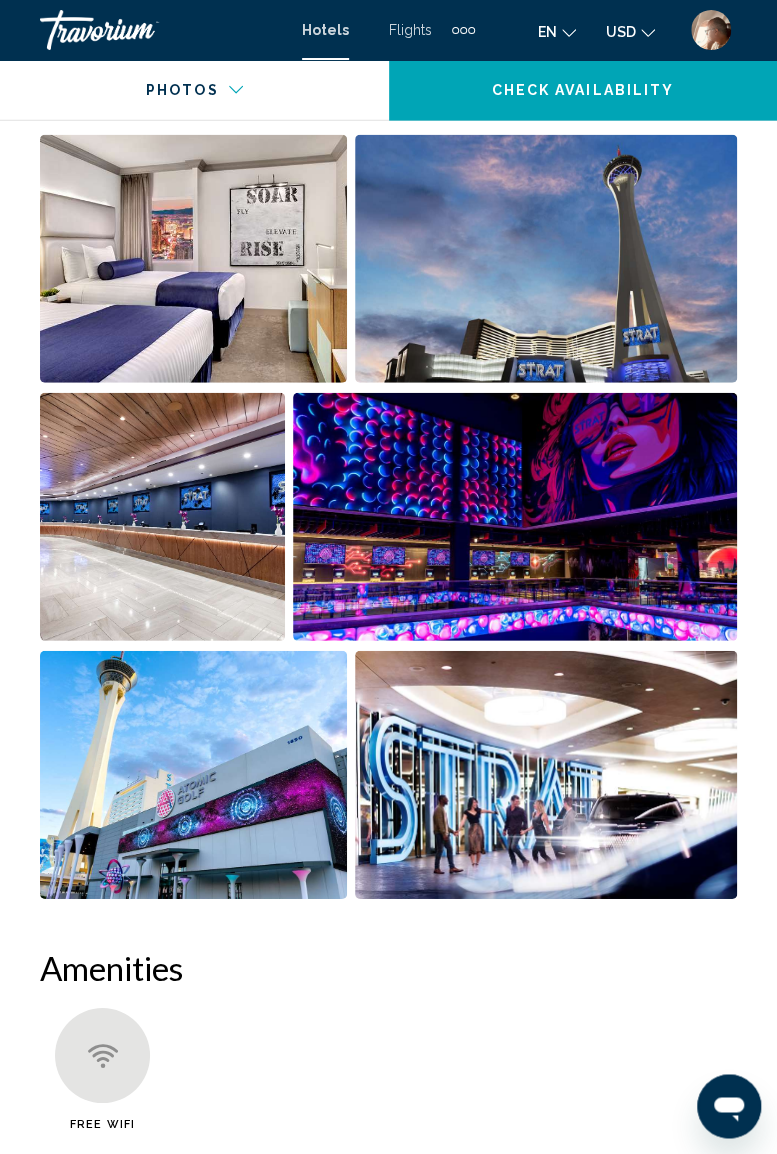 scroll, scrollTop: 1329, scrollLeft: 0, axis: vertical 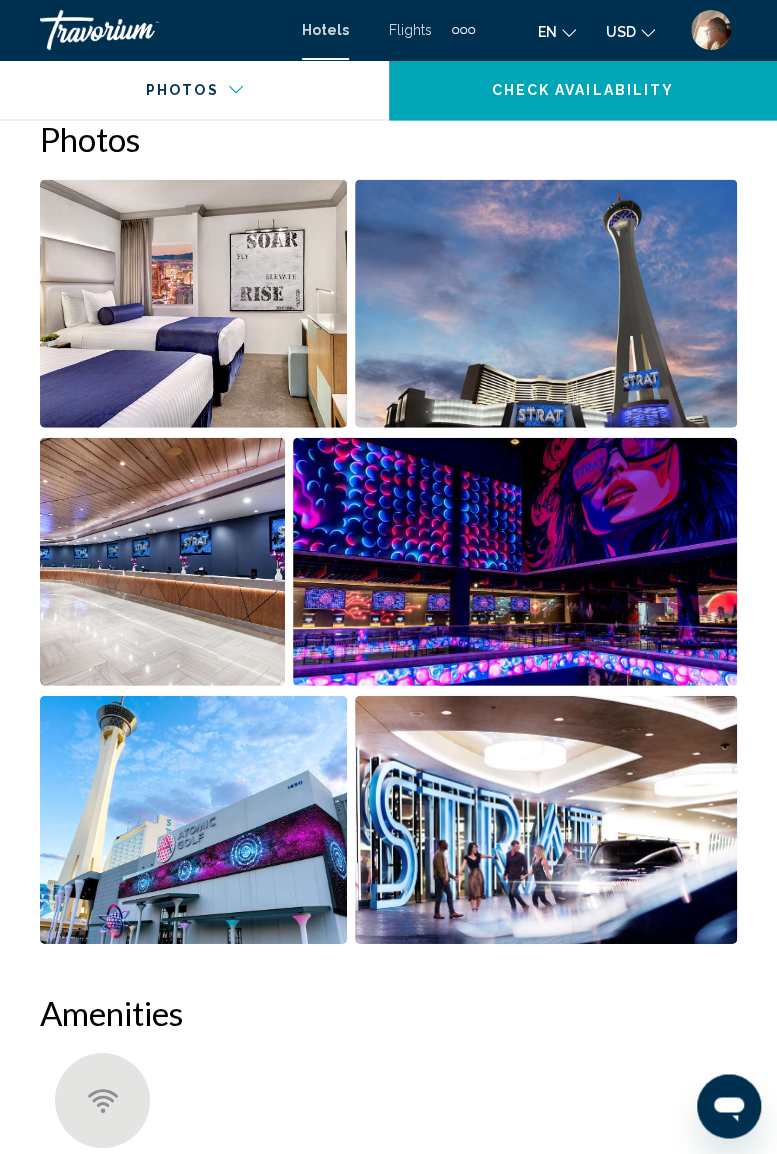 click at bounding box center [193, 304] 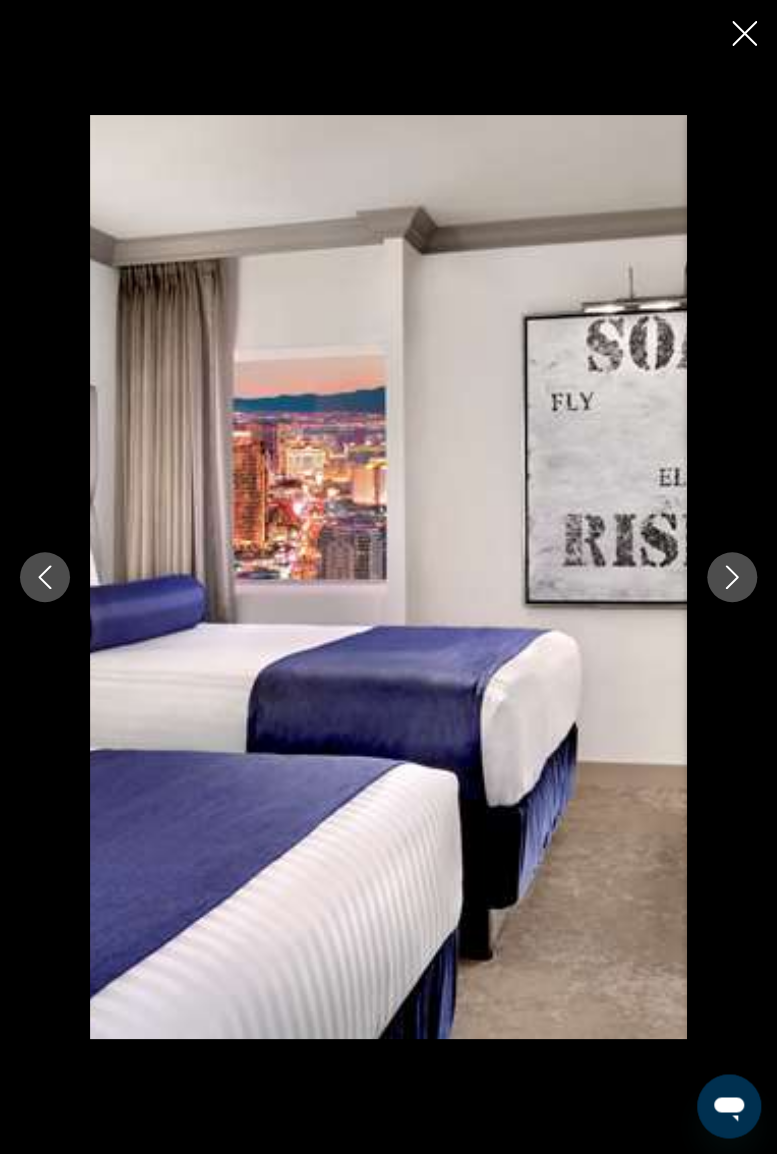 click 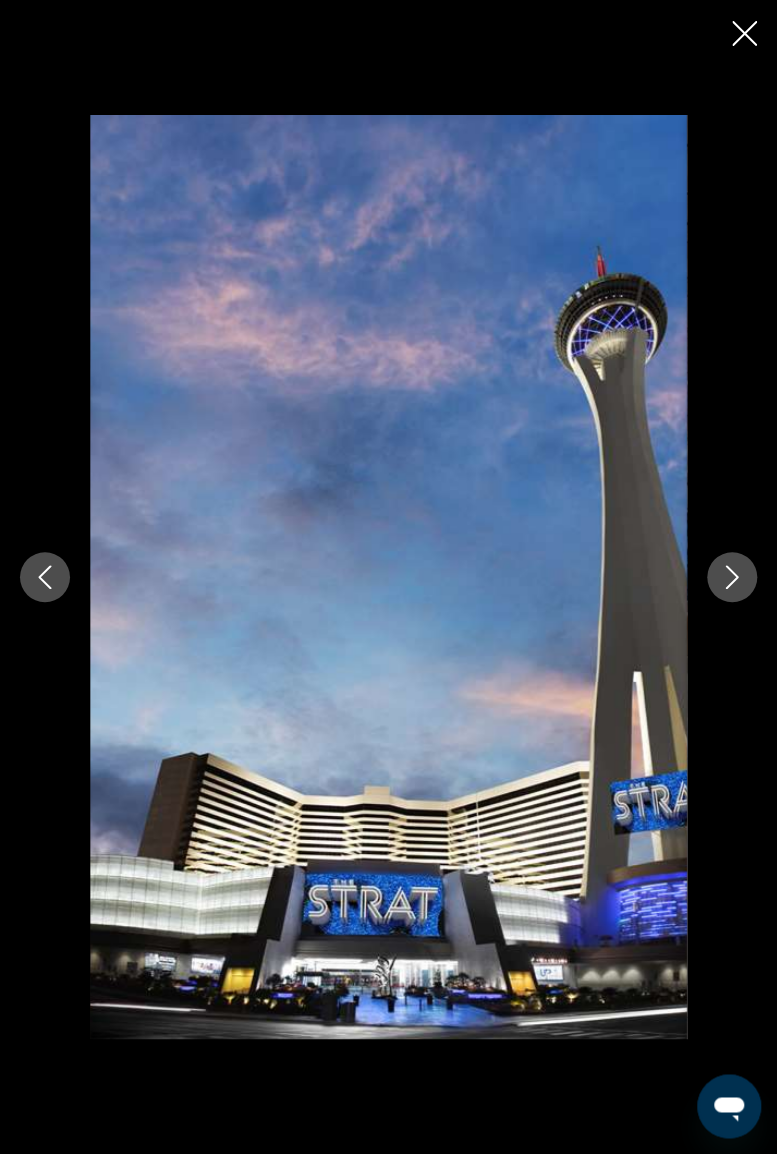 click 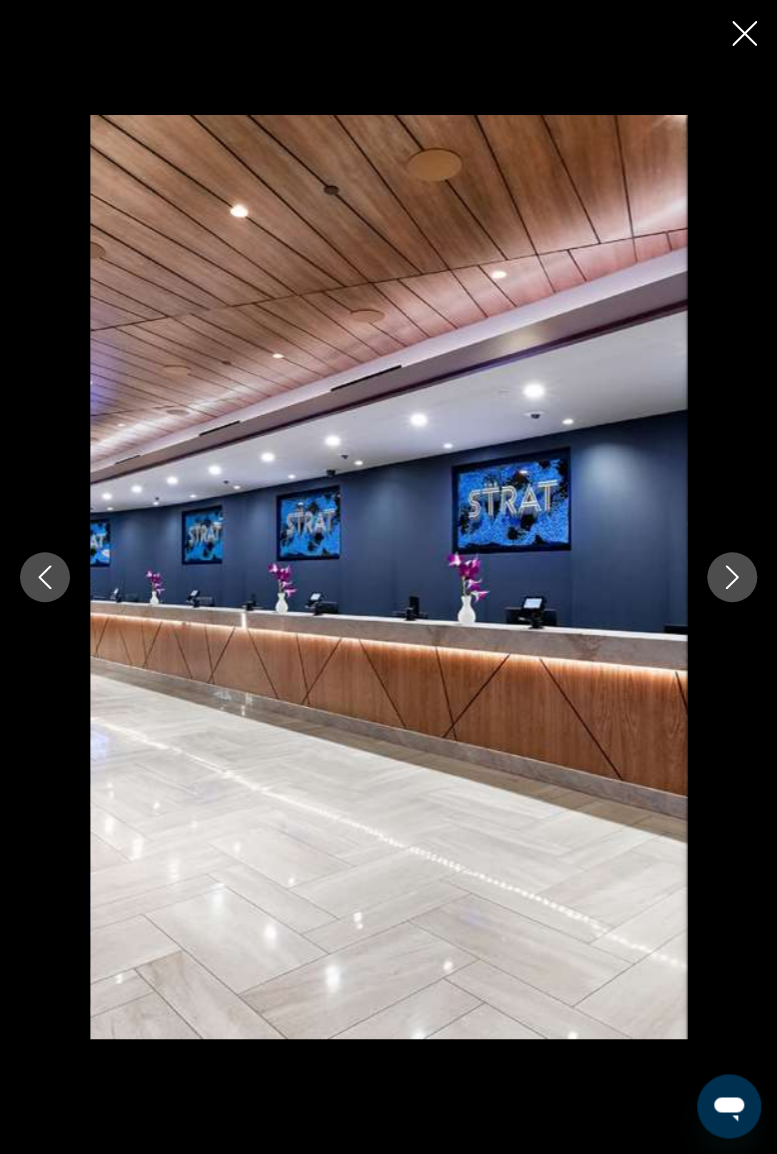 click 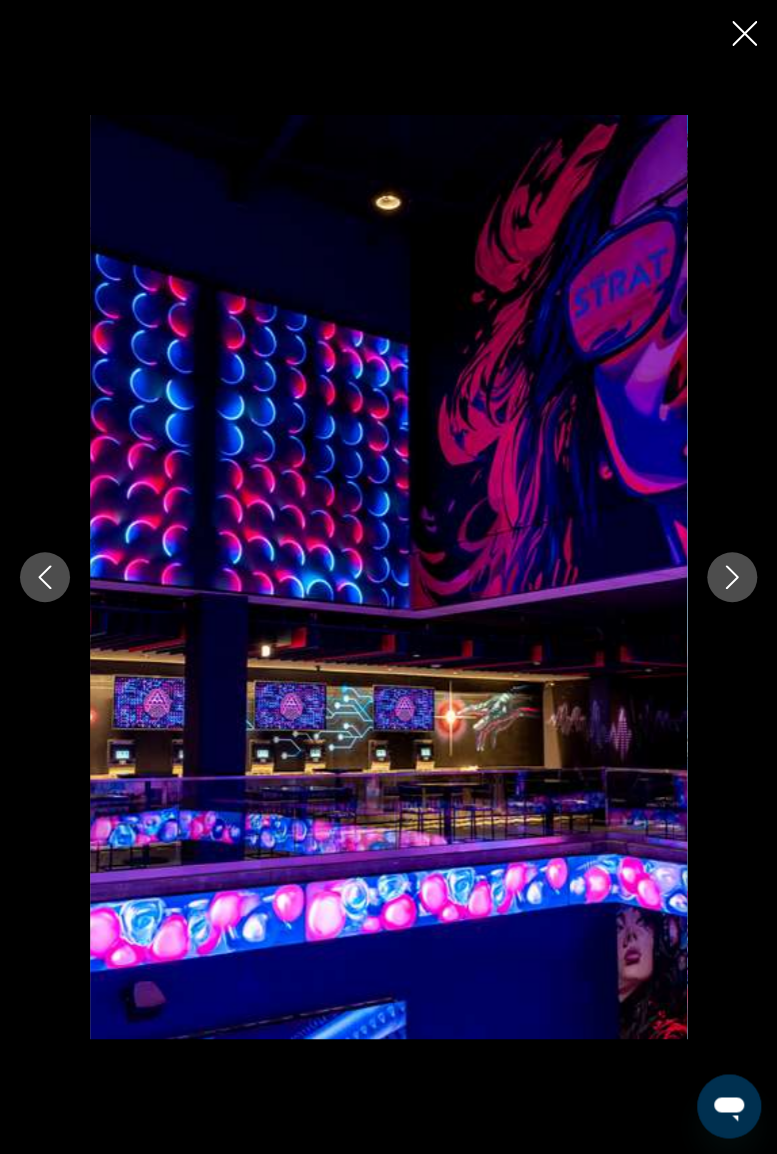 click 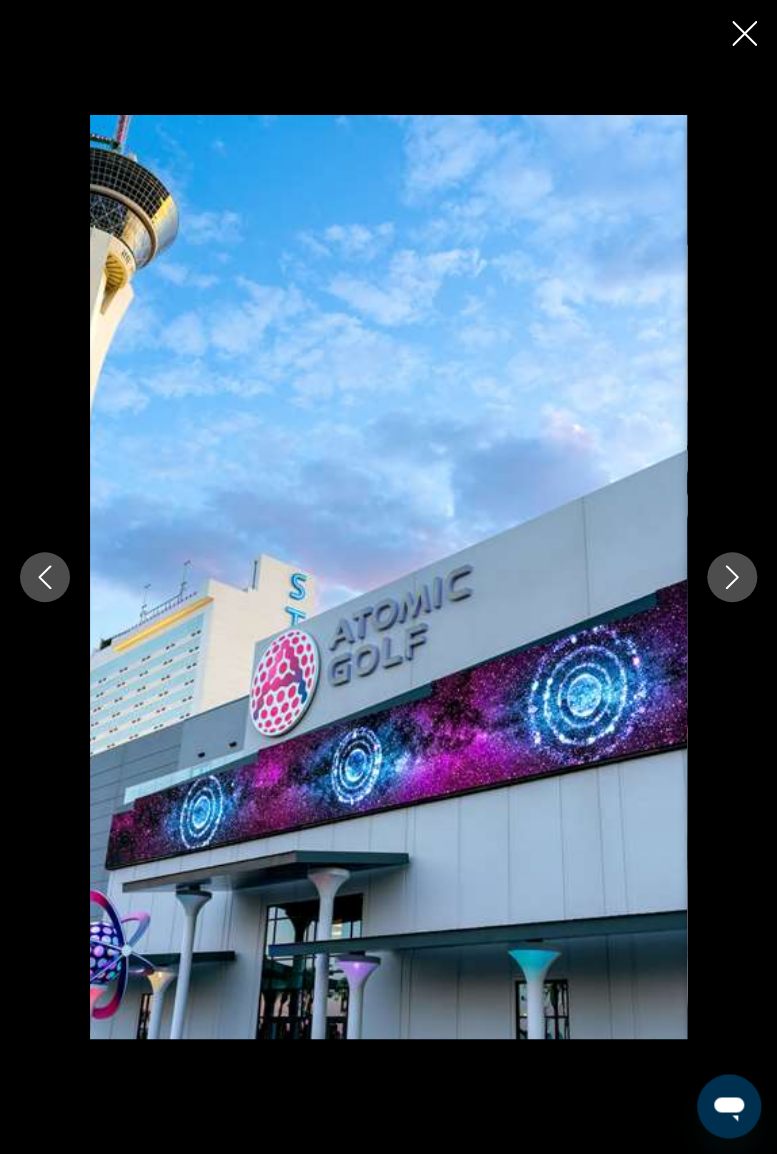 click 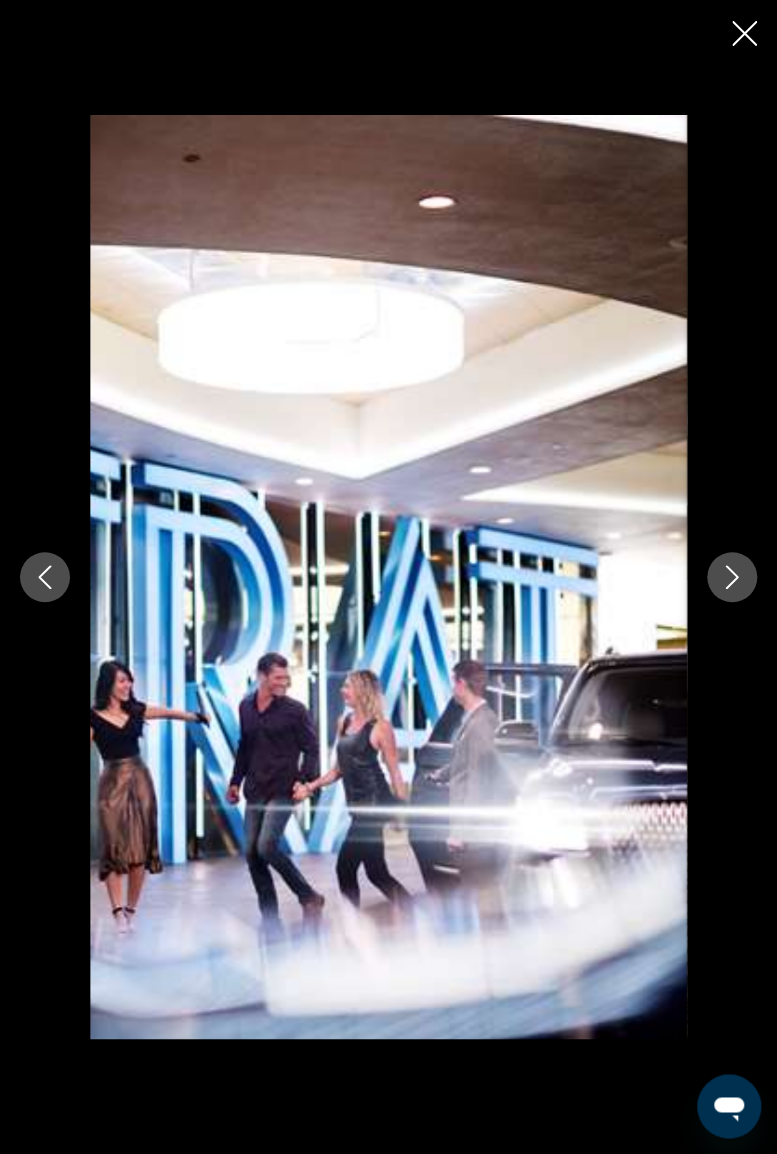 click at bounding box center (732, 577) 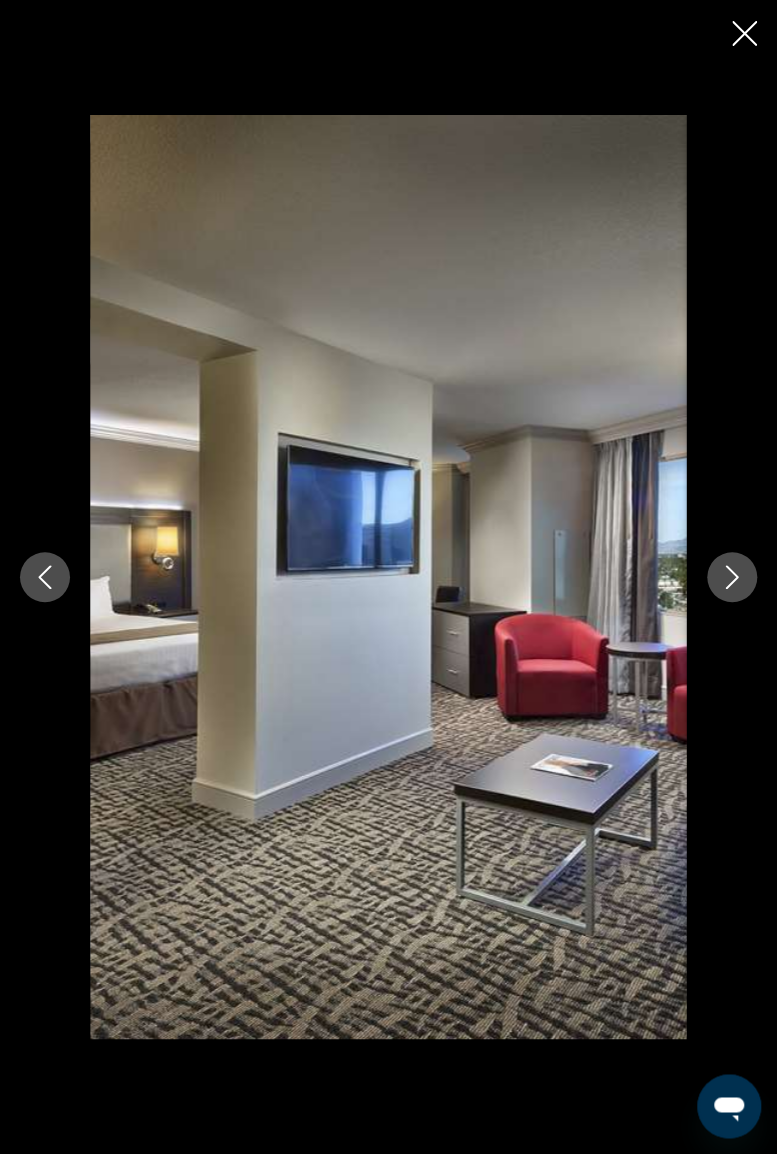 click 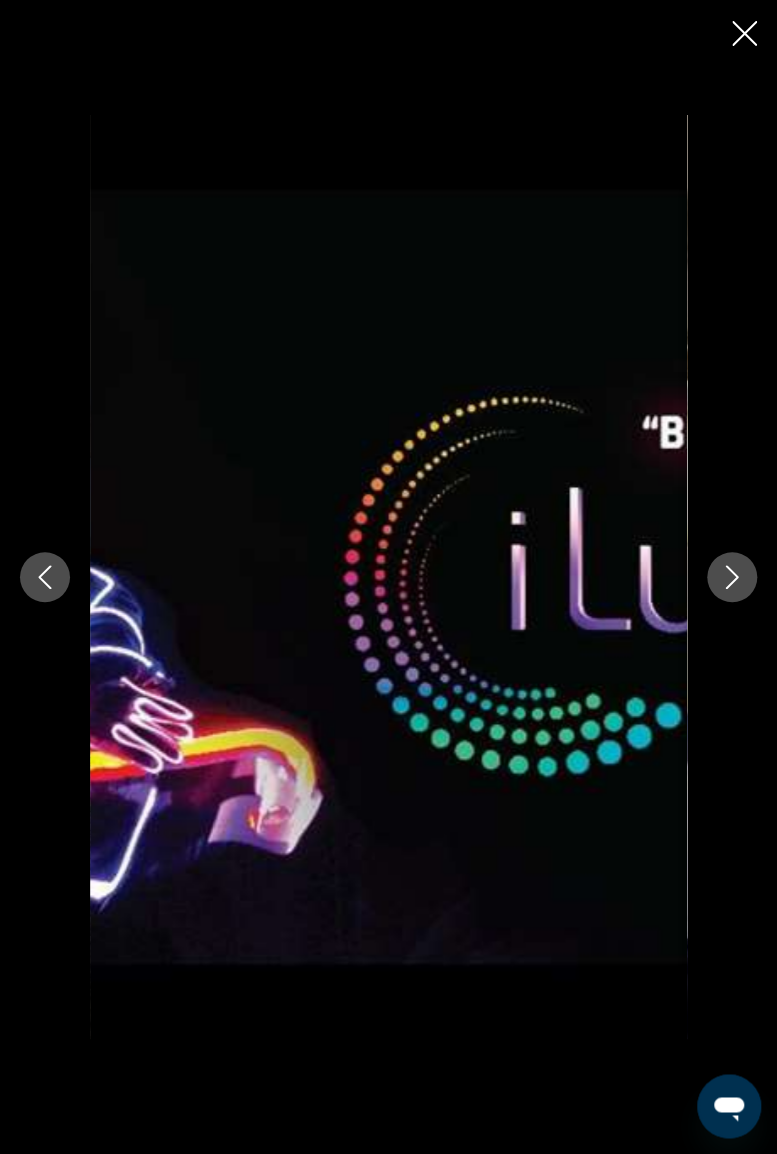 click 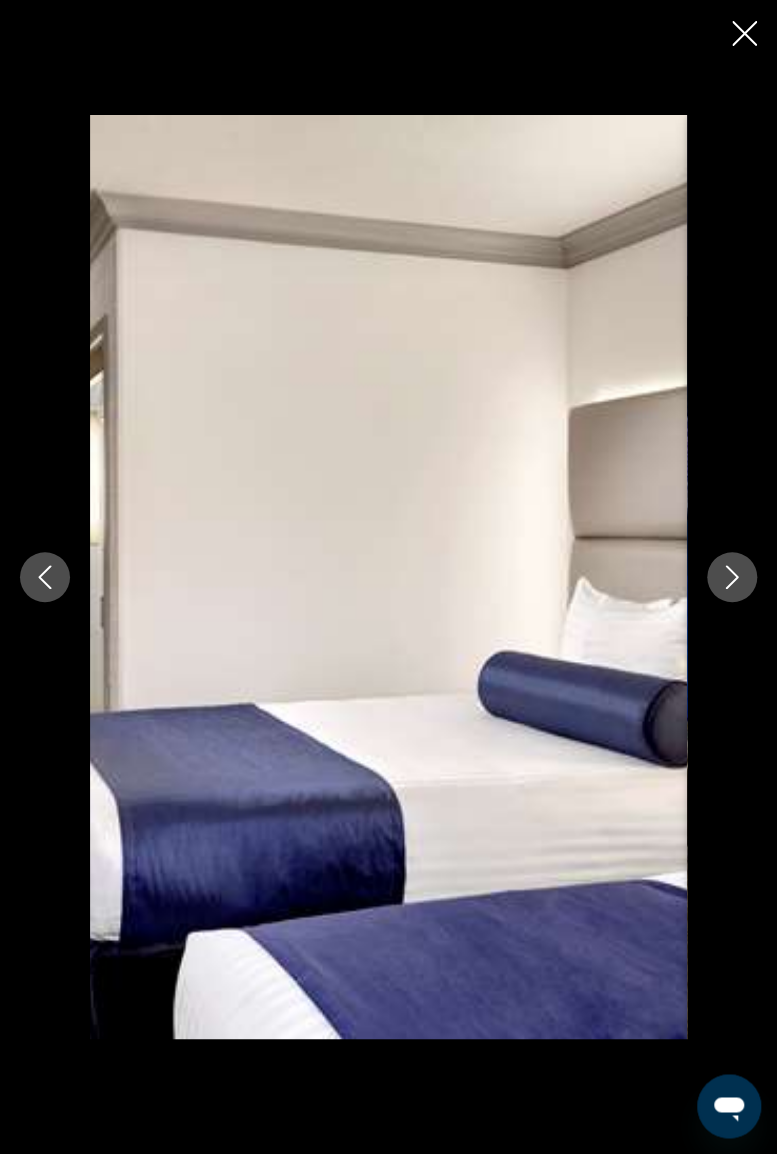 click 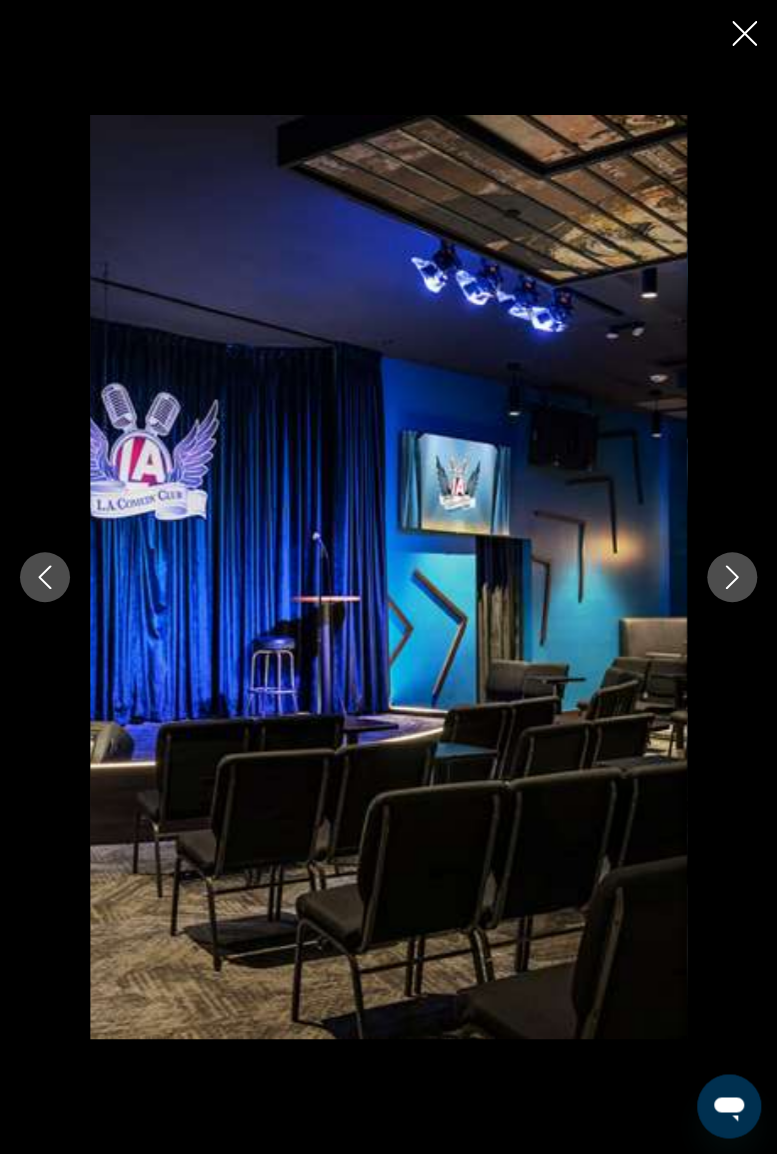 click 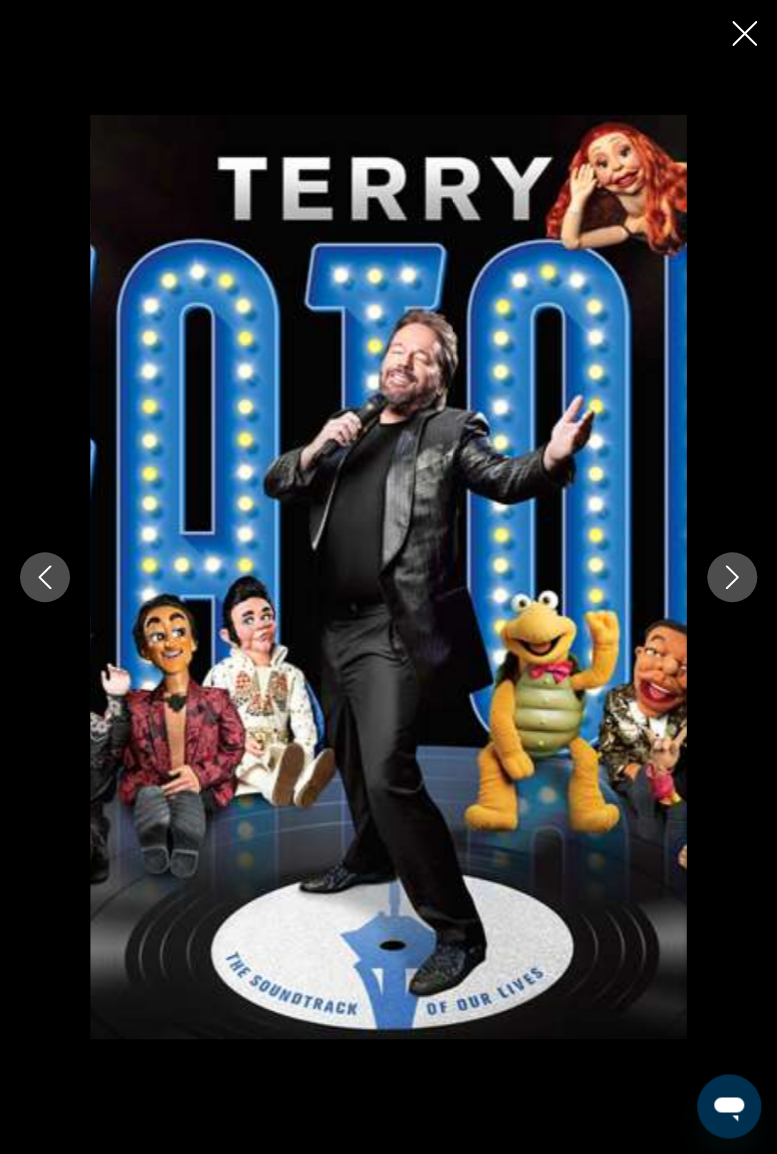 click 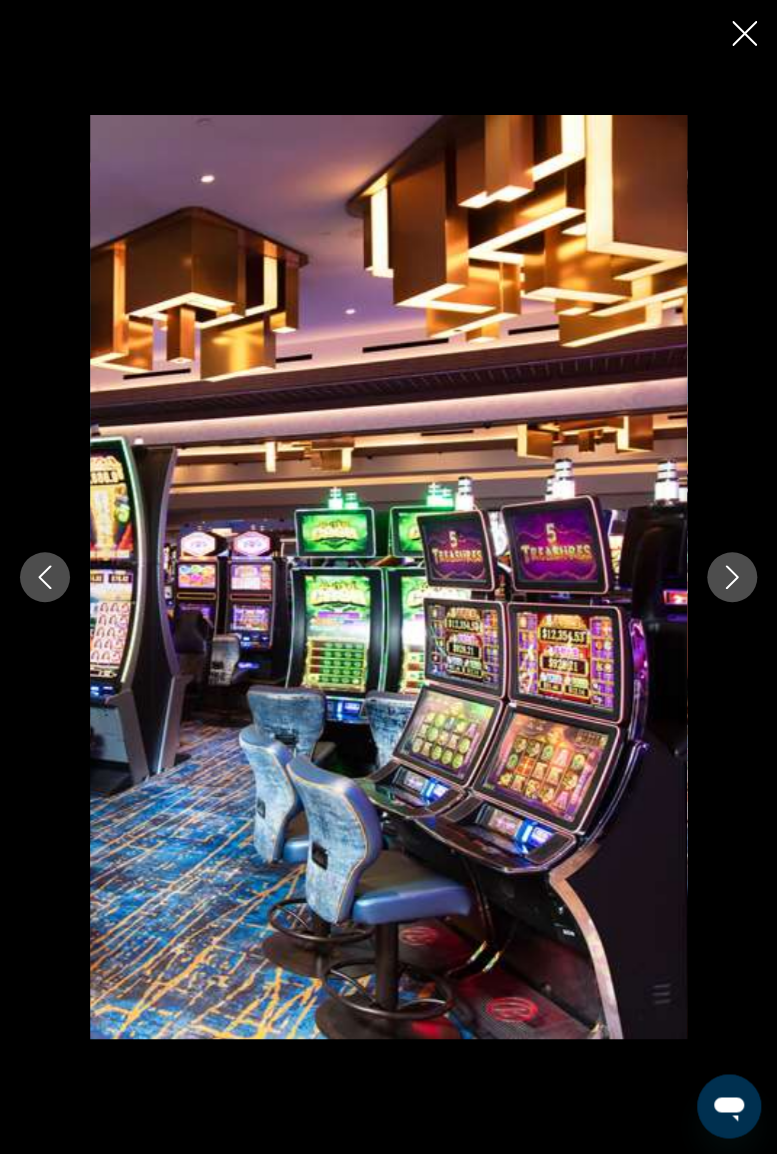 click 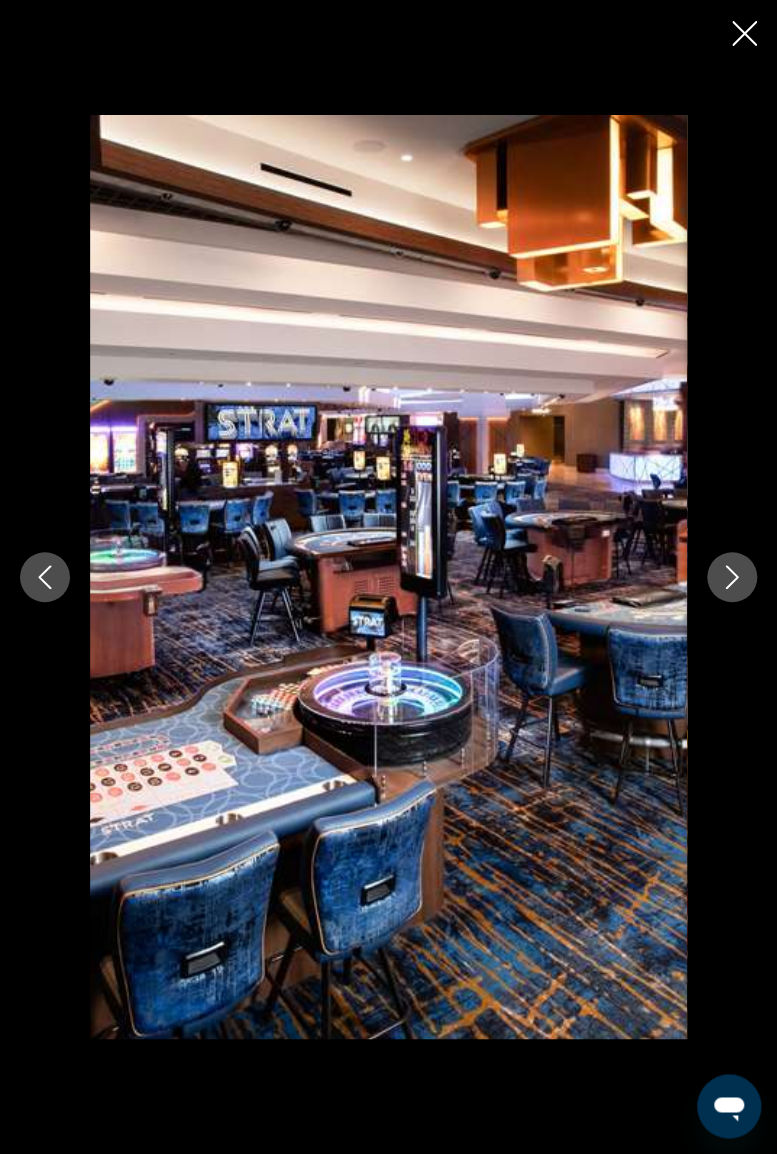 click at bounding box center [732, 577] 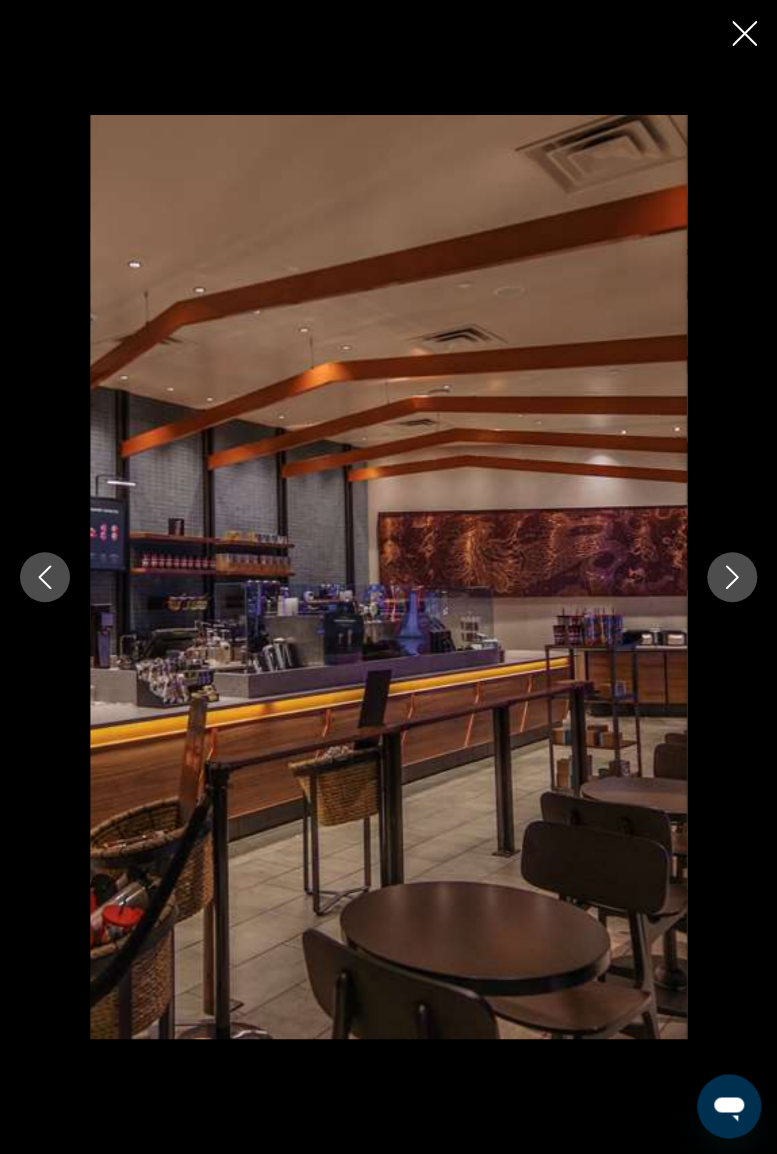 click 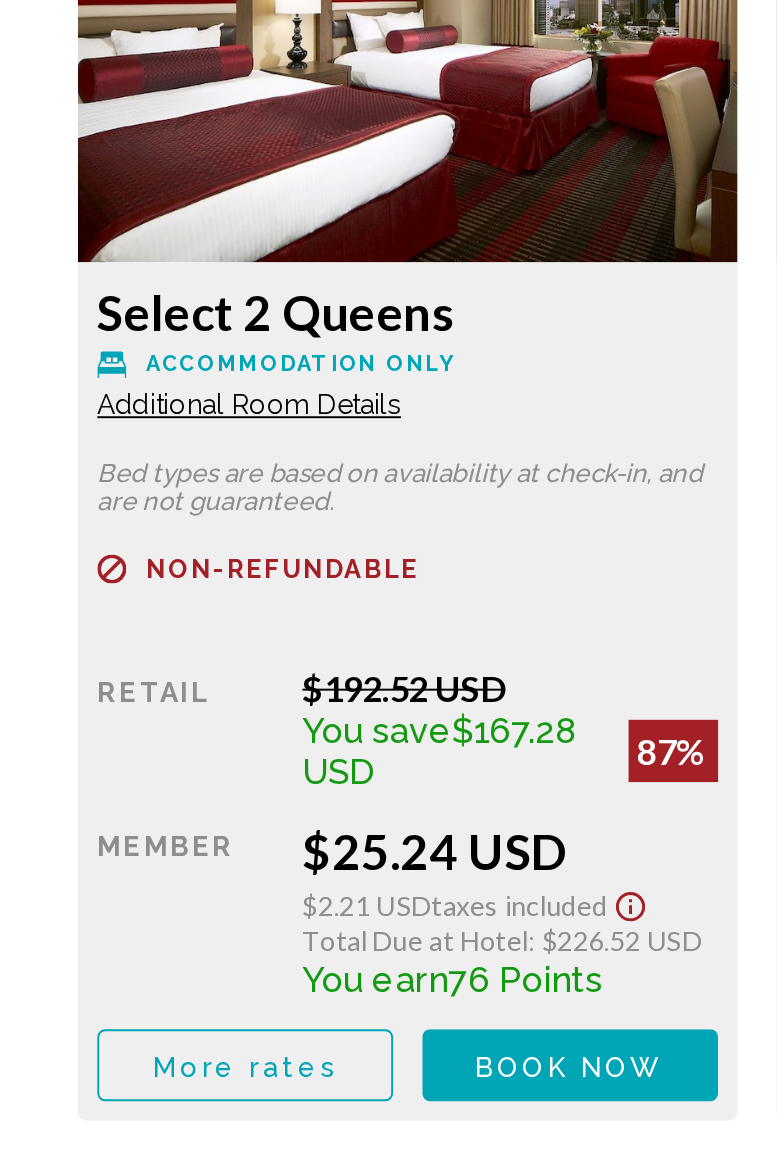 scroll, scrollTop: 3290, scrollLeft: 0, axis: vertical 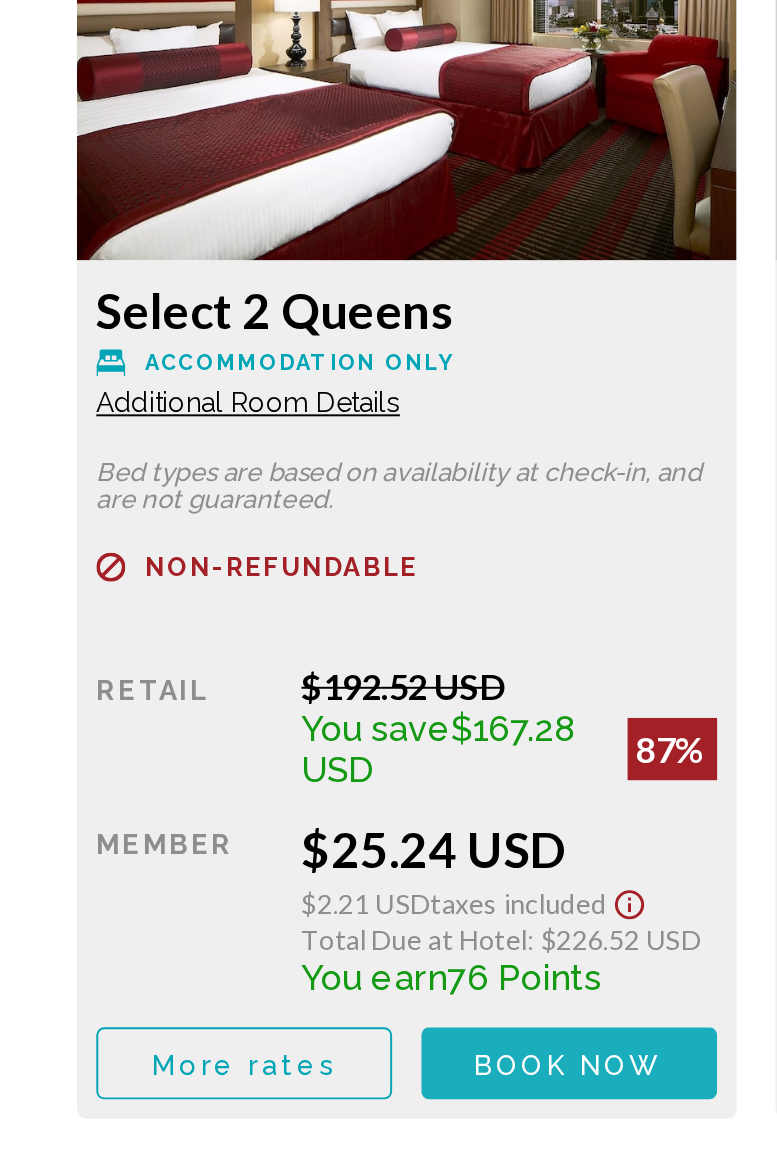 click on "Book now" at bounding box center (292, 933) 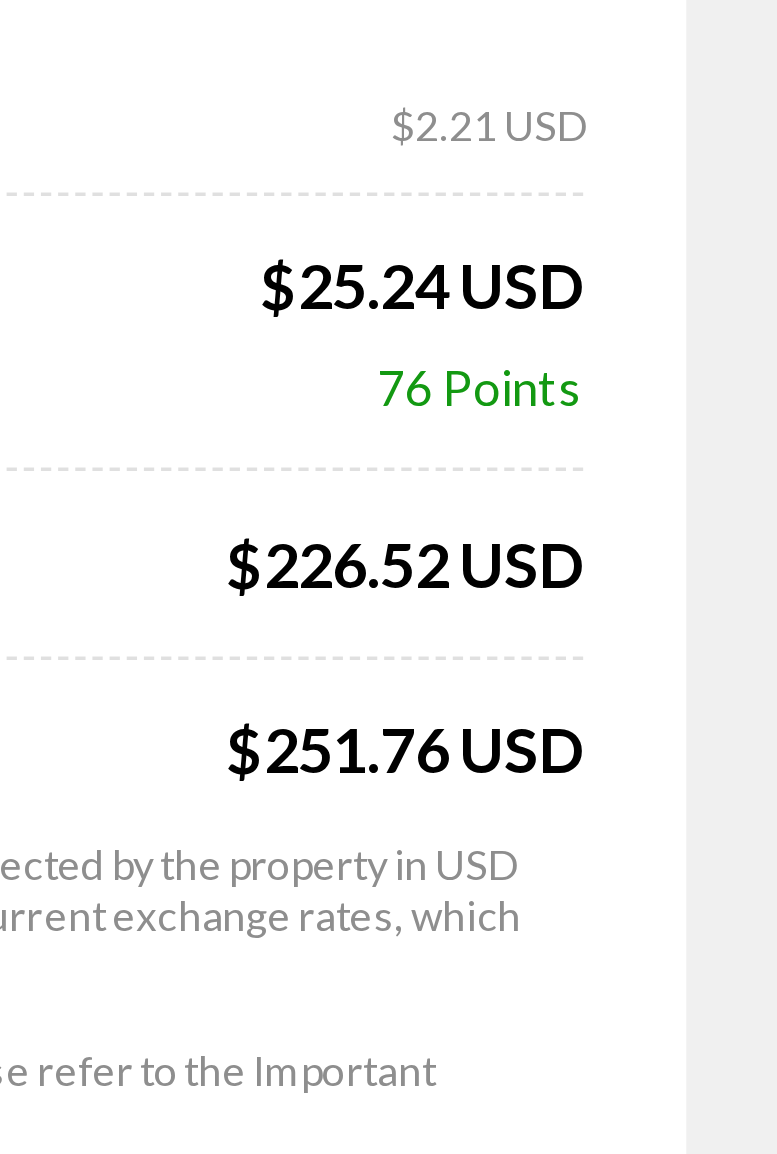scroll, scrollTop: 1, scrollLeft: 0, axis: vertical 